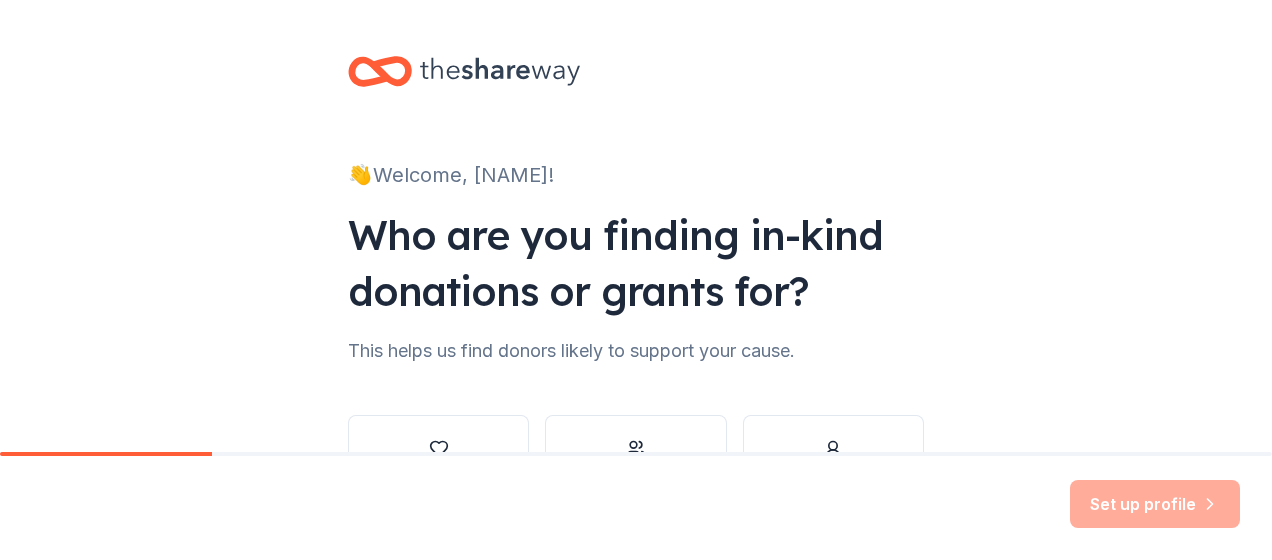 scroll, scrollTop: 0, scrollLeft: 0, axis: both 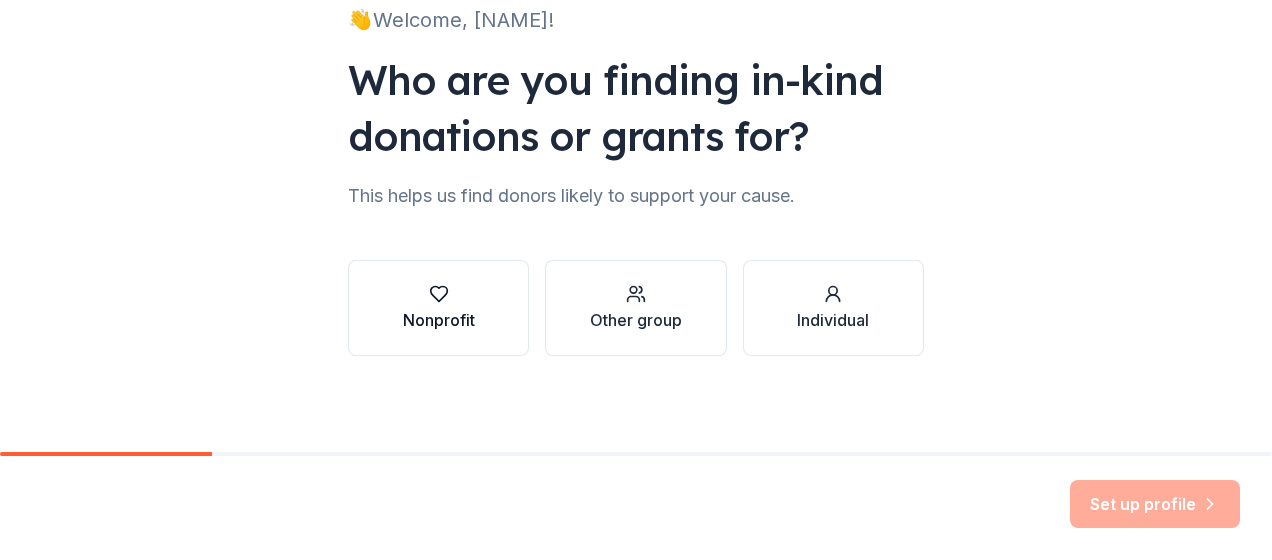 click on "Nonprofit" at bounding box center [439, 320] 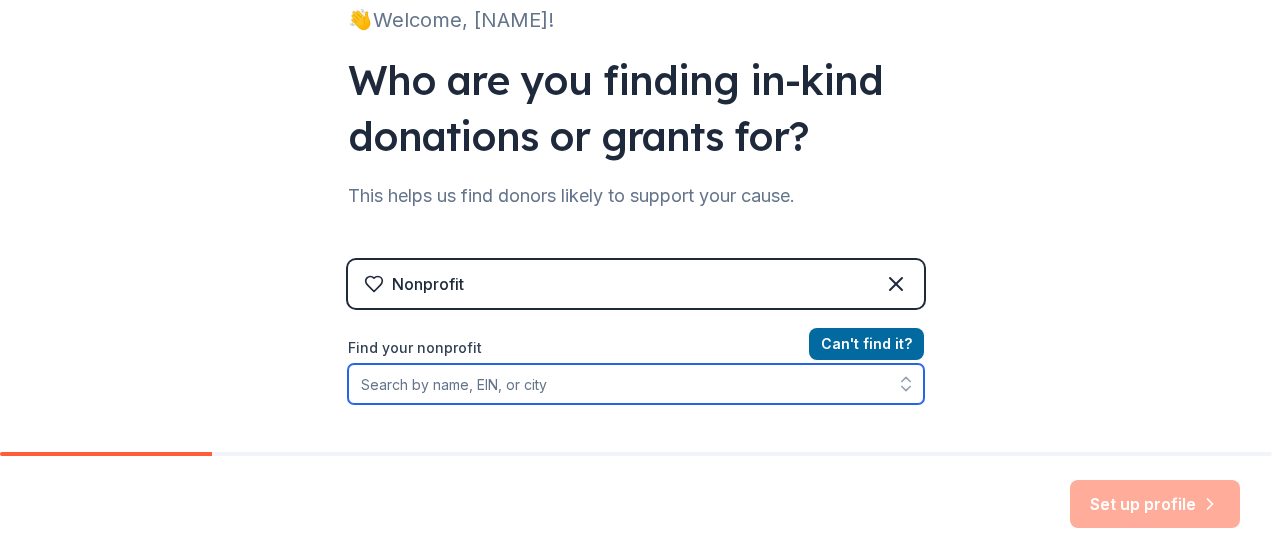 click on "Find your nonprofit" at bounding box center (636, 384) 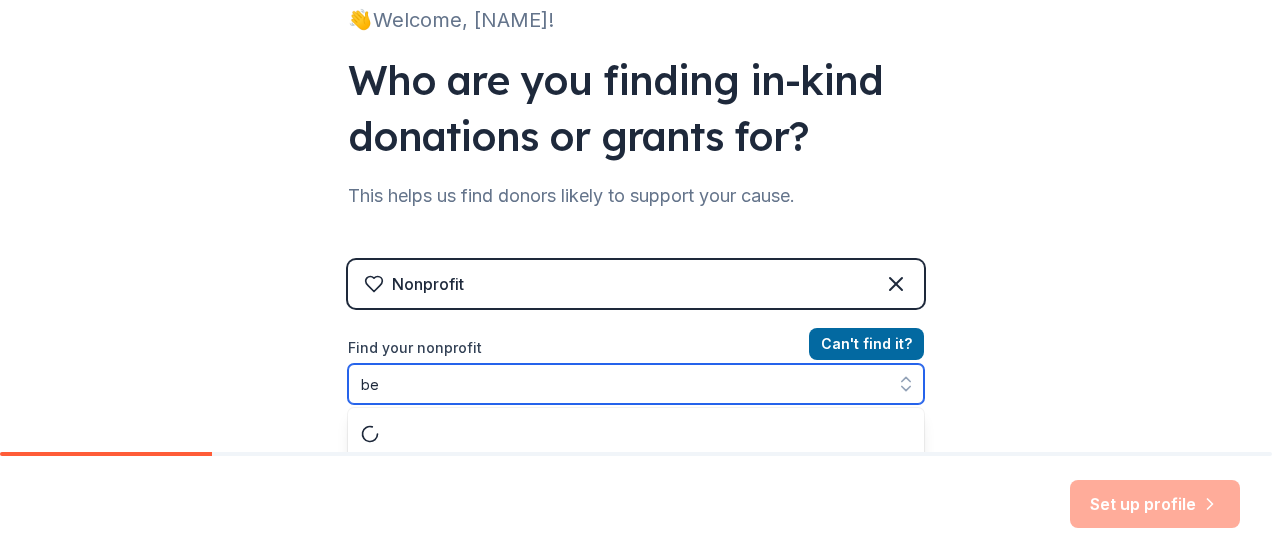 scroll, scrollTop: 207, scrollLeft: 0, axis: vertical 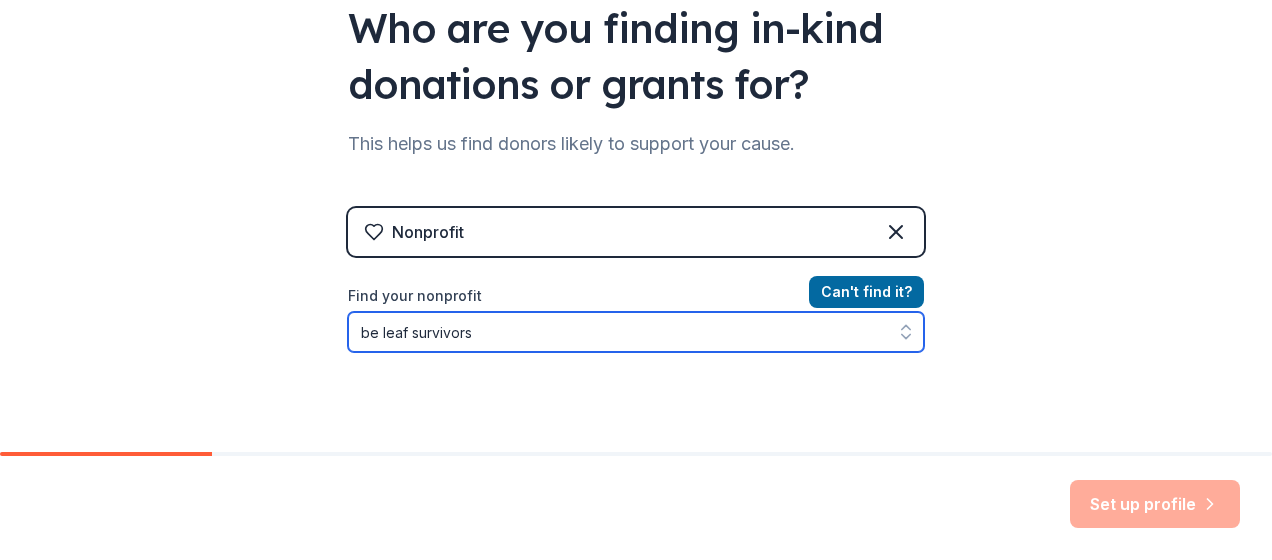 click on "be leaf survivors" at bounding box center (636, 332) 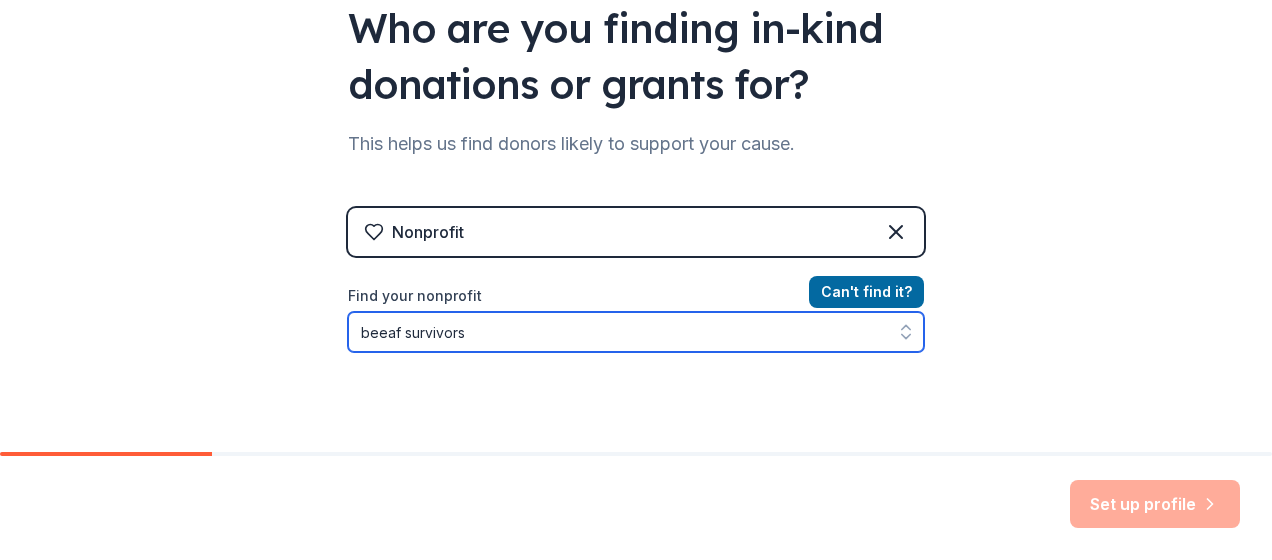 type on "beleaf survivors" 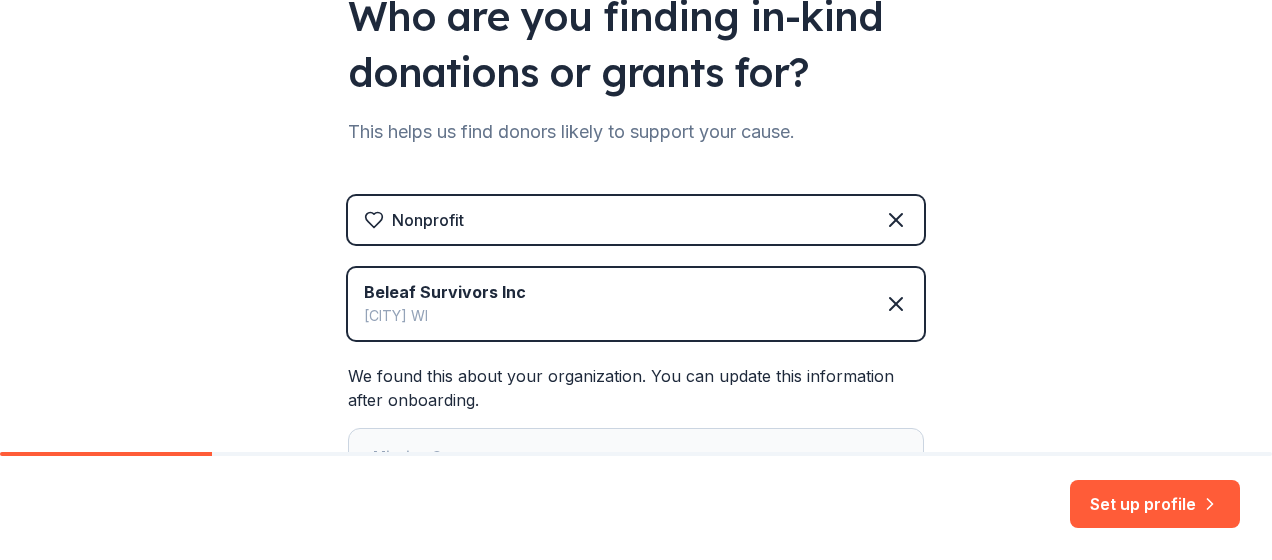 scroll, scrollTop: 448, scrollLeft: 0, axis: vertical 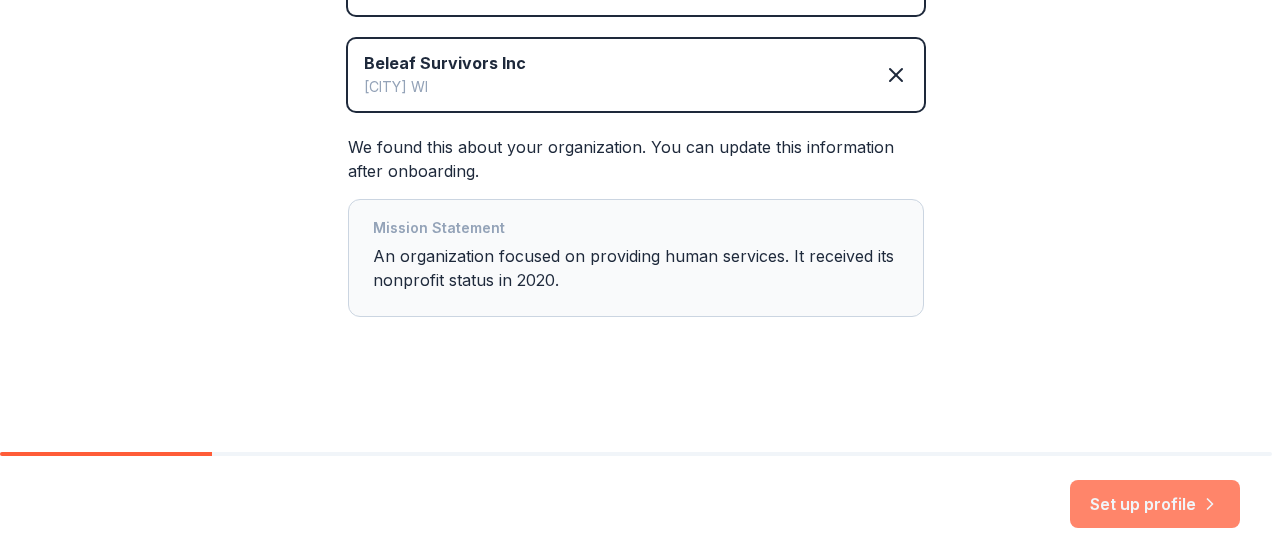 click on "Set up profile" at bounding box center [1155, 504] 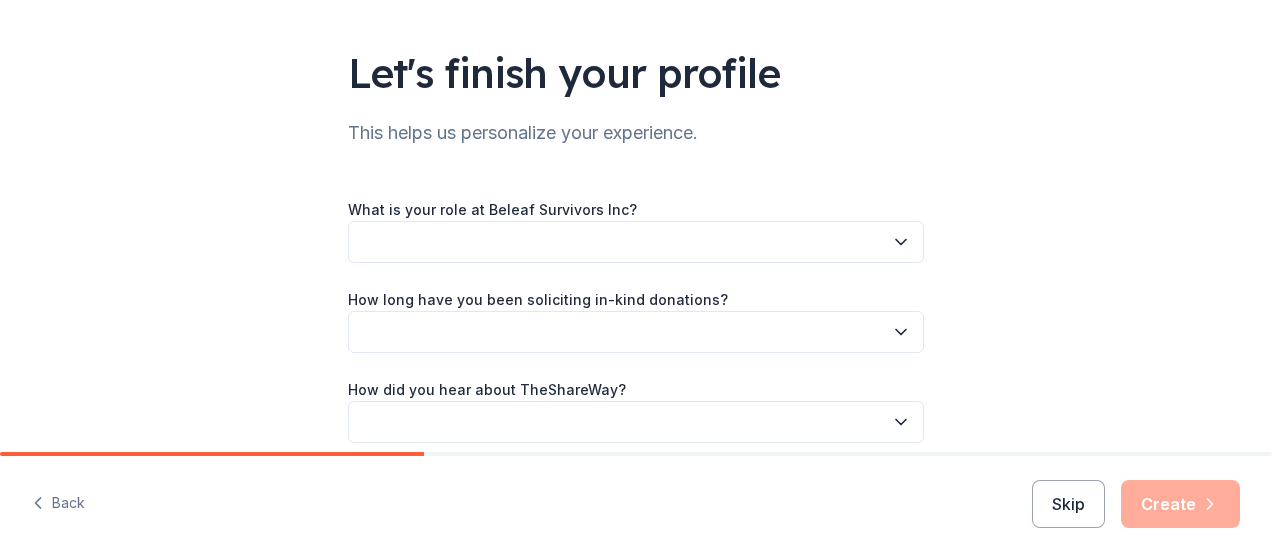 scroll, scrollTop: 200, scrollLeft: 0, axis: vertical 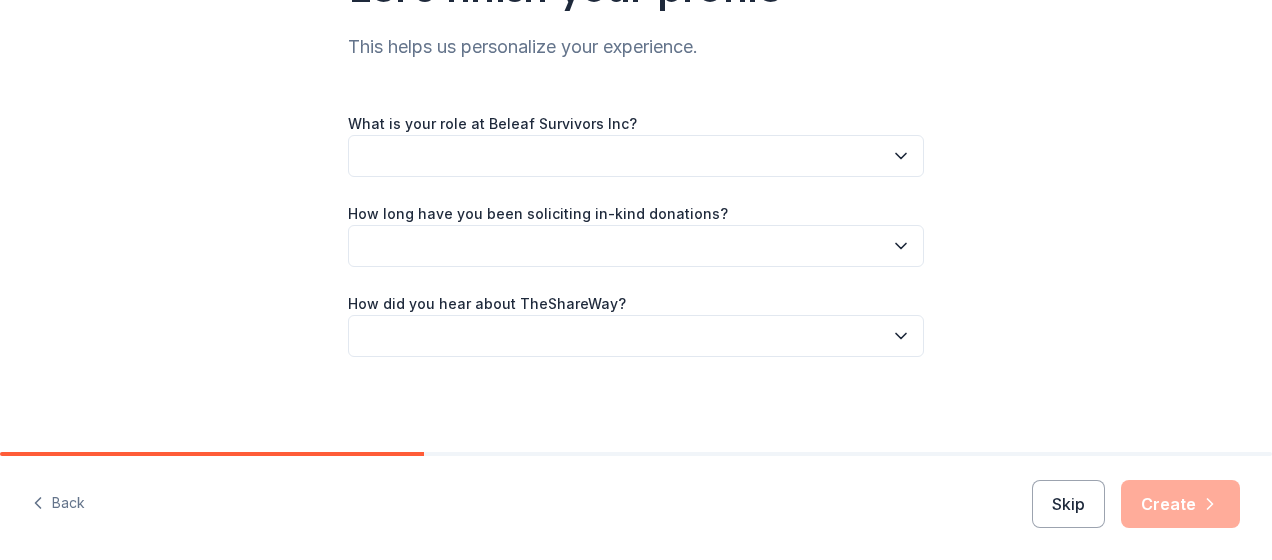 click at bounding box center [636, 156] 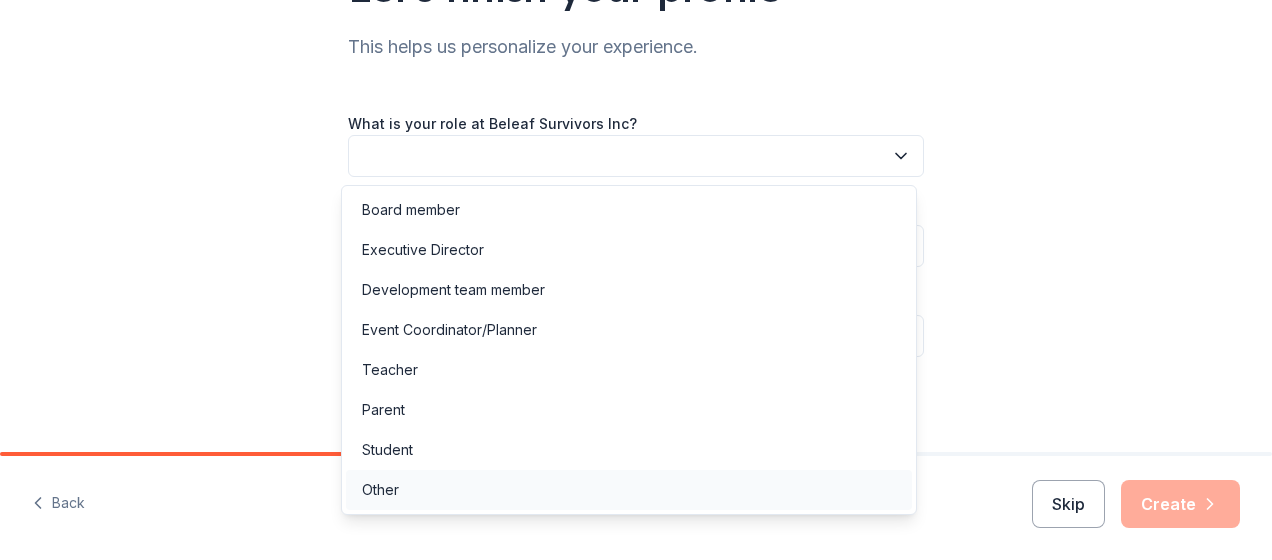 click on "Other" at bounding box center (380, 490) 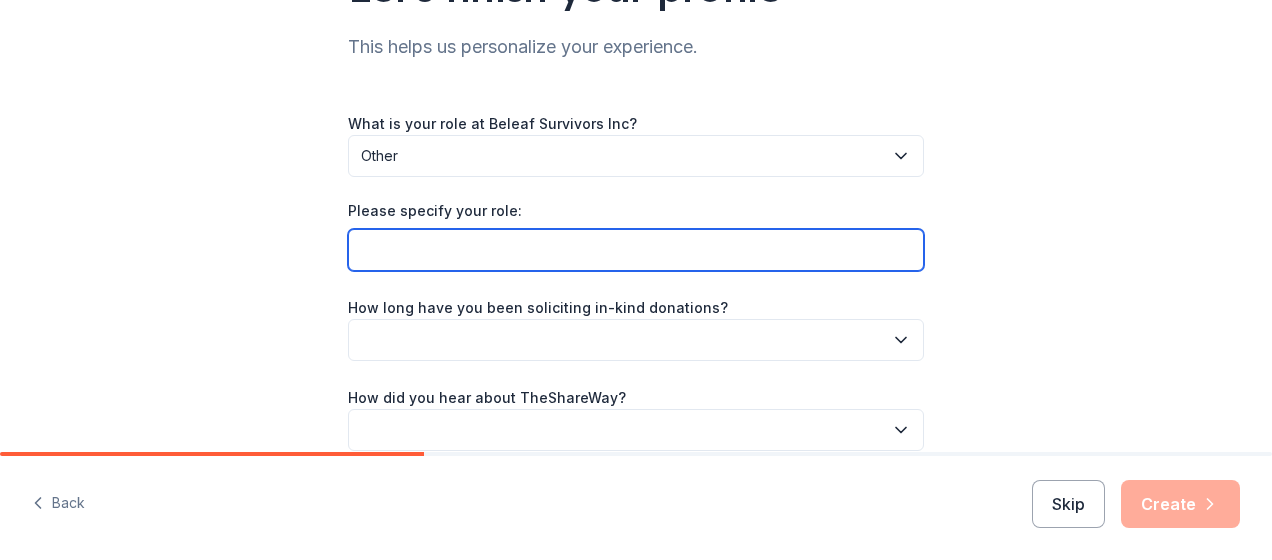 drag, startPoint x: 396, startPoint y: 483, endPoint x: 412, endPoint y: 266, distance: 217.58907 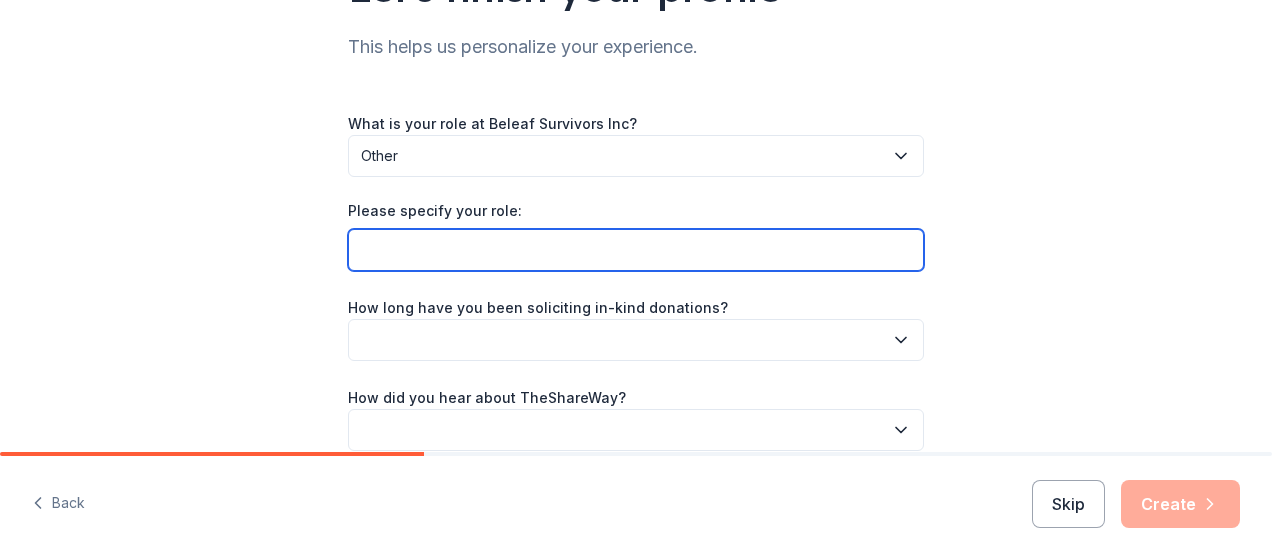 paste on ""@example.com" <@example.com>" 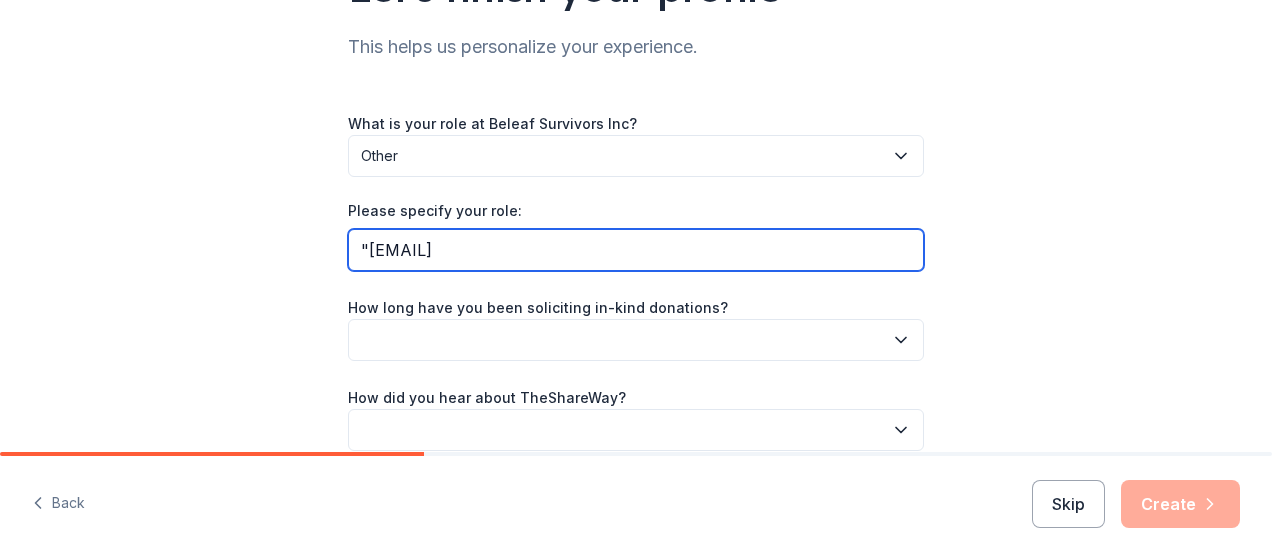 type on """ 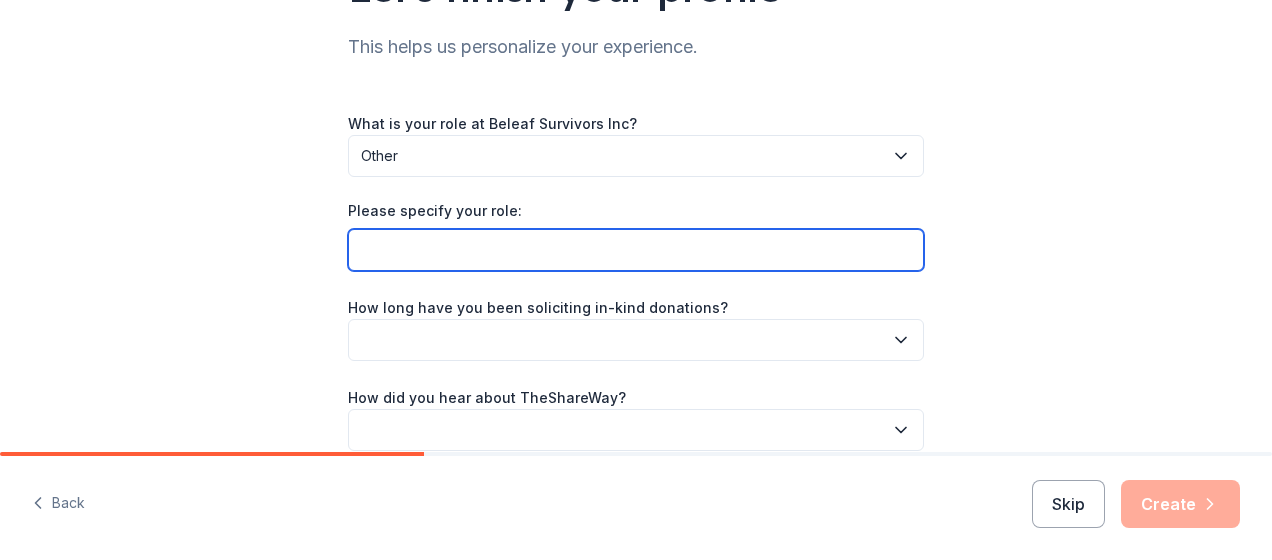 type on "p" 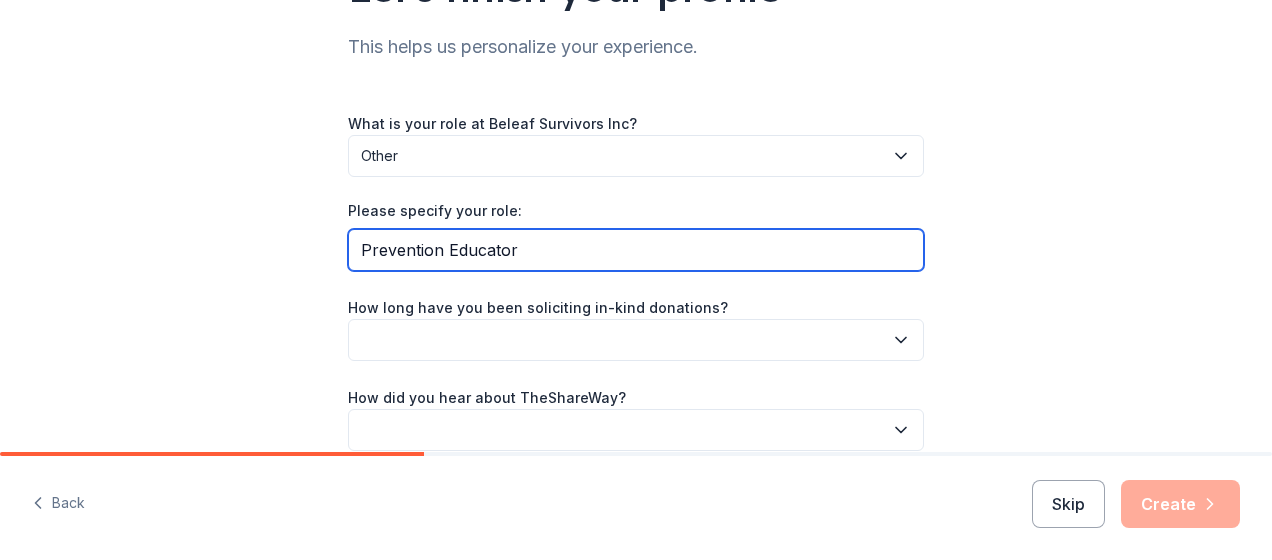 type on "Prevention Educator" 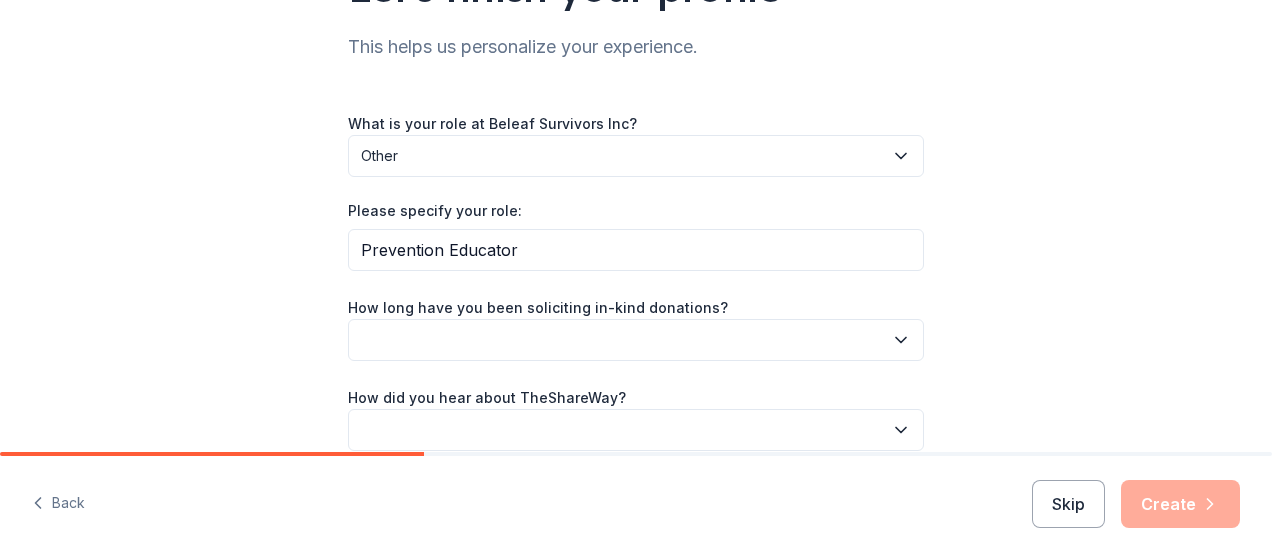 click at bounding box center (636, 340) 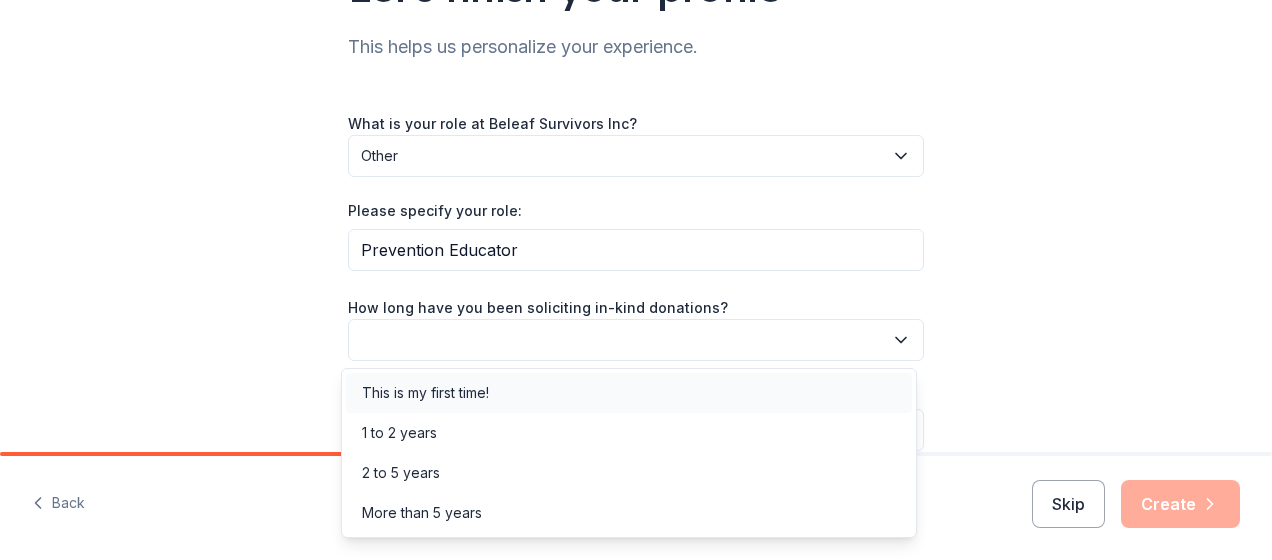 click on "This is my first time!" at bounding box center [425, 393] 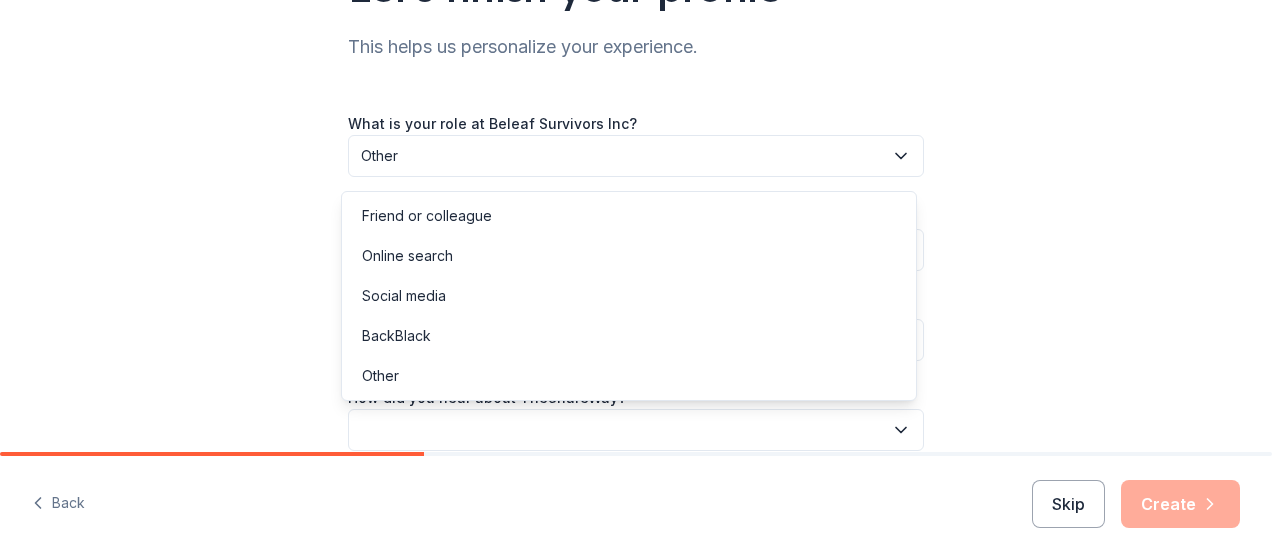 click at bounding box center [636, 430] 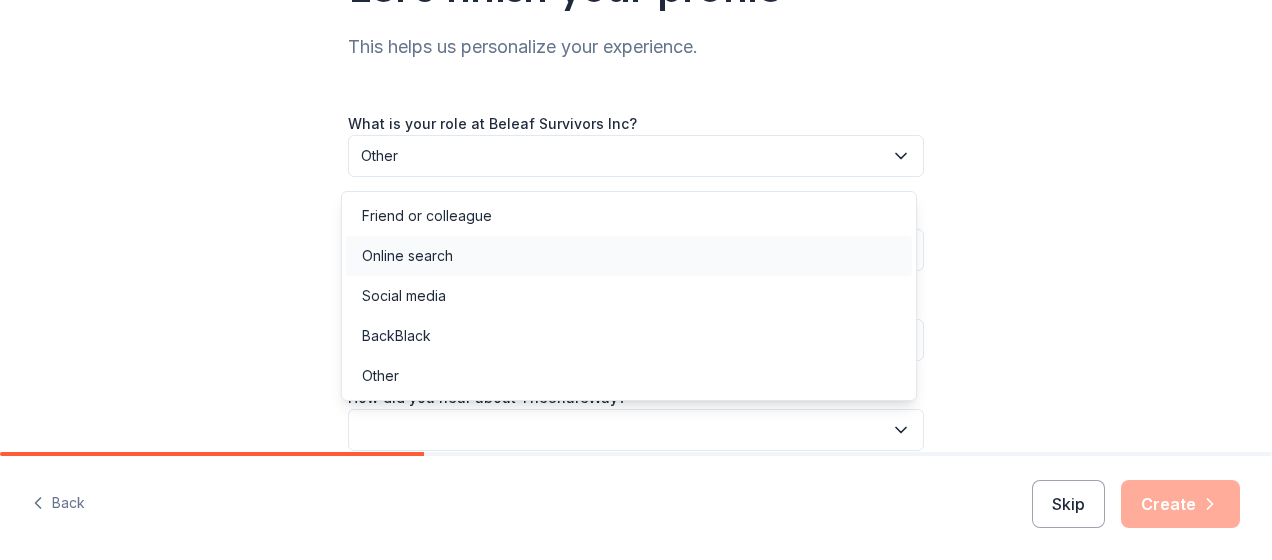 click on "Online search" at bounding box center (407, 256) 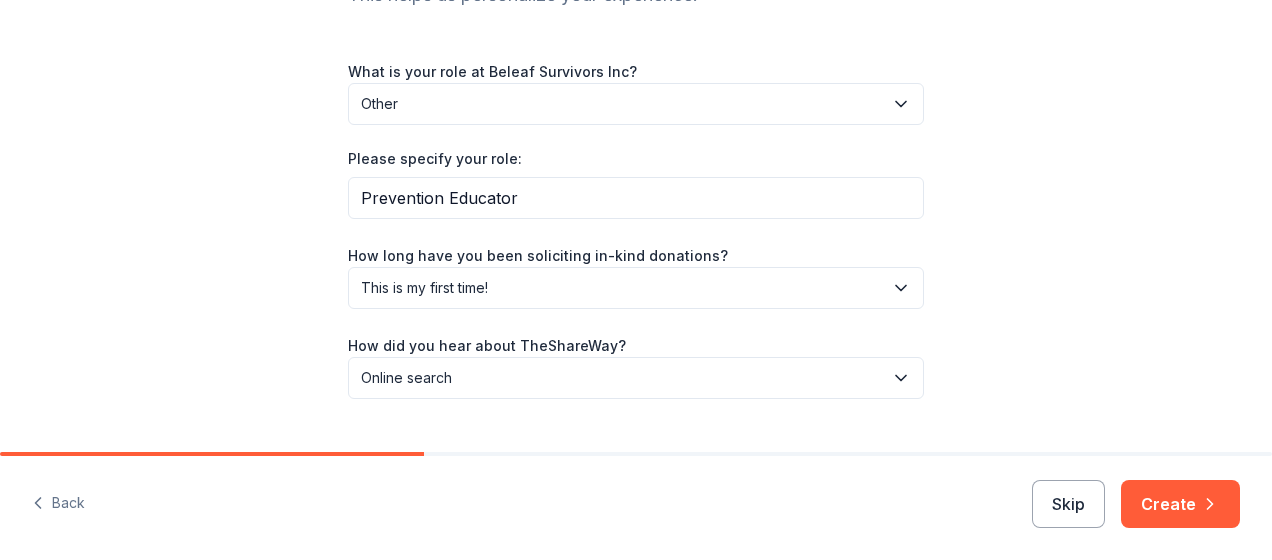 scroll, scrollTop: 294, scrollLeft: 0, axis: vertical 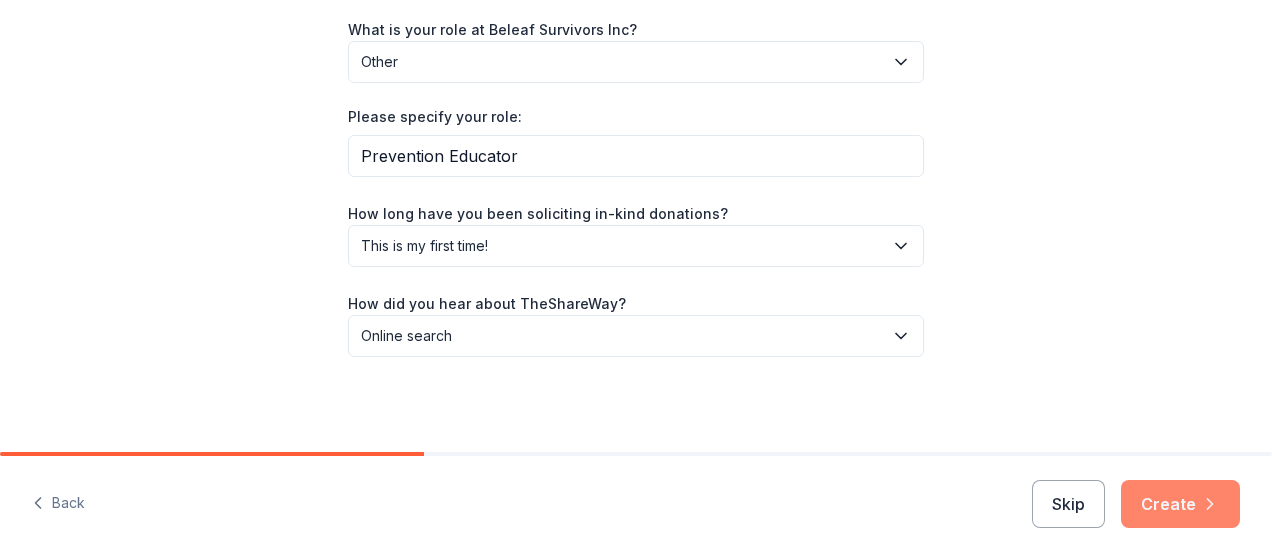 click on "Create" at bounding box center [1180, 504] 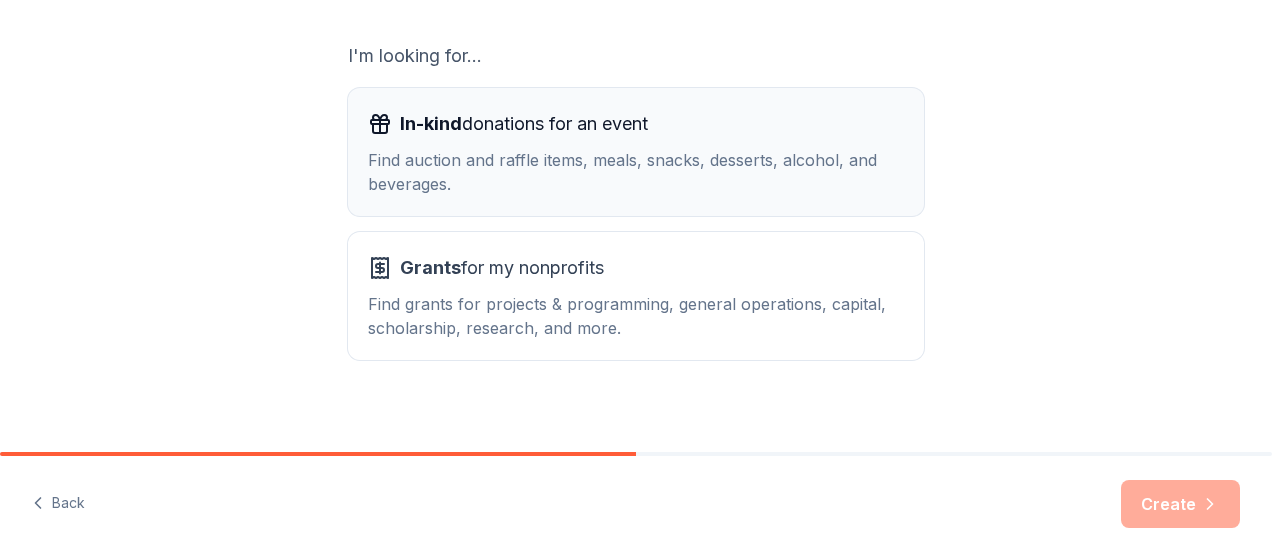 scroll, scrollTop: 355, scrollLeft: 0, axis: vertical 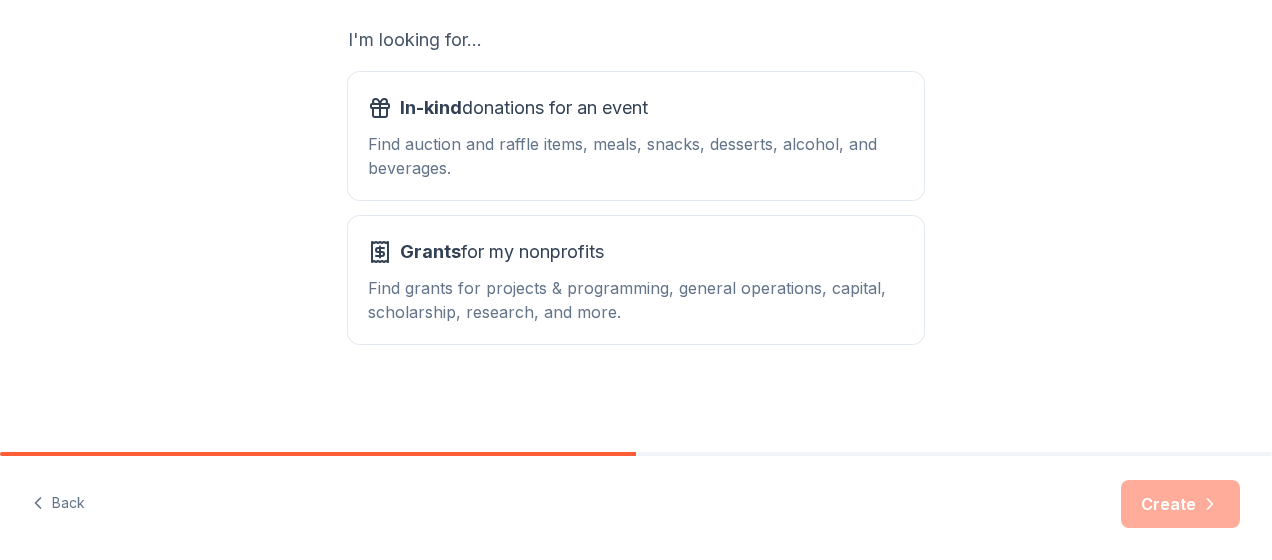 click on "What type of support are you seeking? Pick one for now. You'll be able to create more later! I'm looking for...   In-kind  donations for an event Find auction and raffle items, meals, snacks, desserts, alcohol, and beverages.   Grants  for my nonprofits Find grants for projects & programming, general operations, capital, scholarship, research, and more." at bounding box center (636, 48) 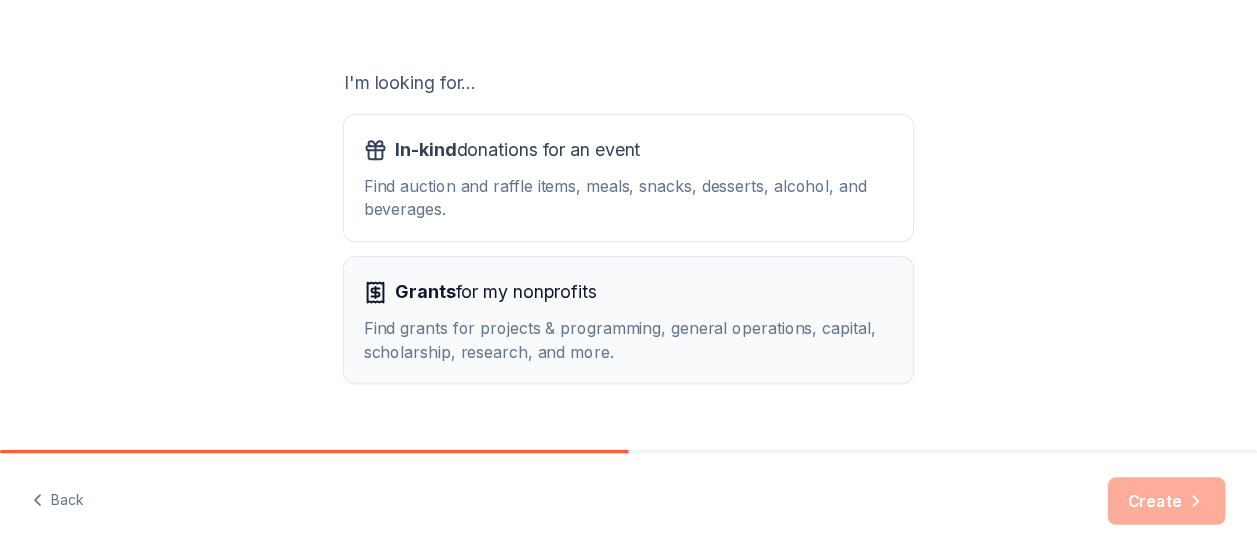 scroll, scrollTop: 355, scrollLeft: 0, axis: vertical 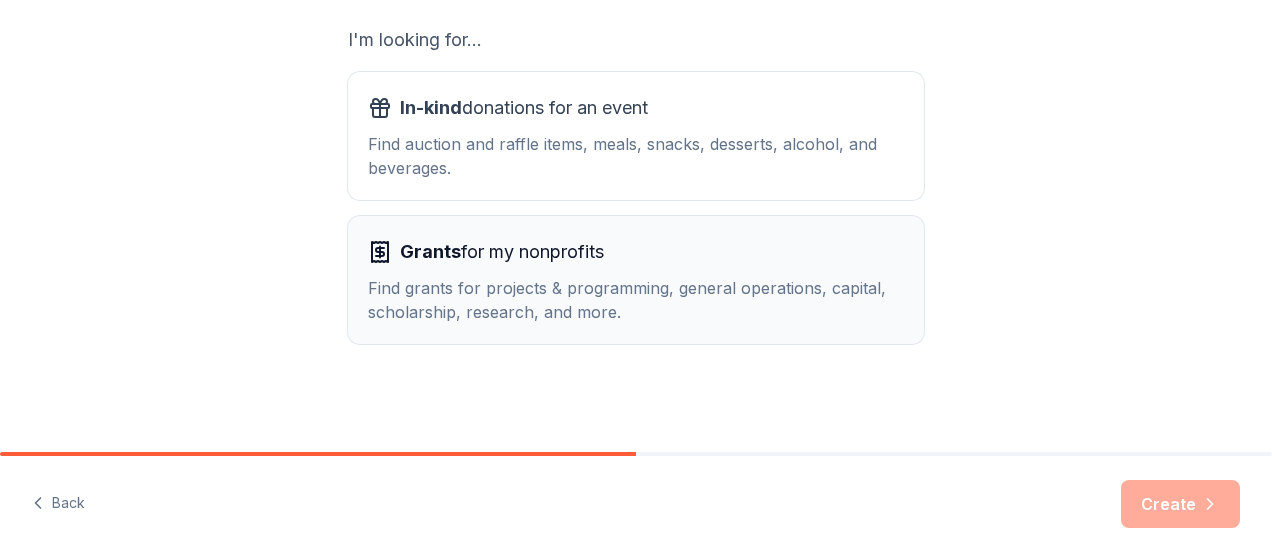 click on "Find grants for projects & programming, general operations, capital, scholarship, research, and more." at bounding box center (636, 300) 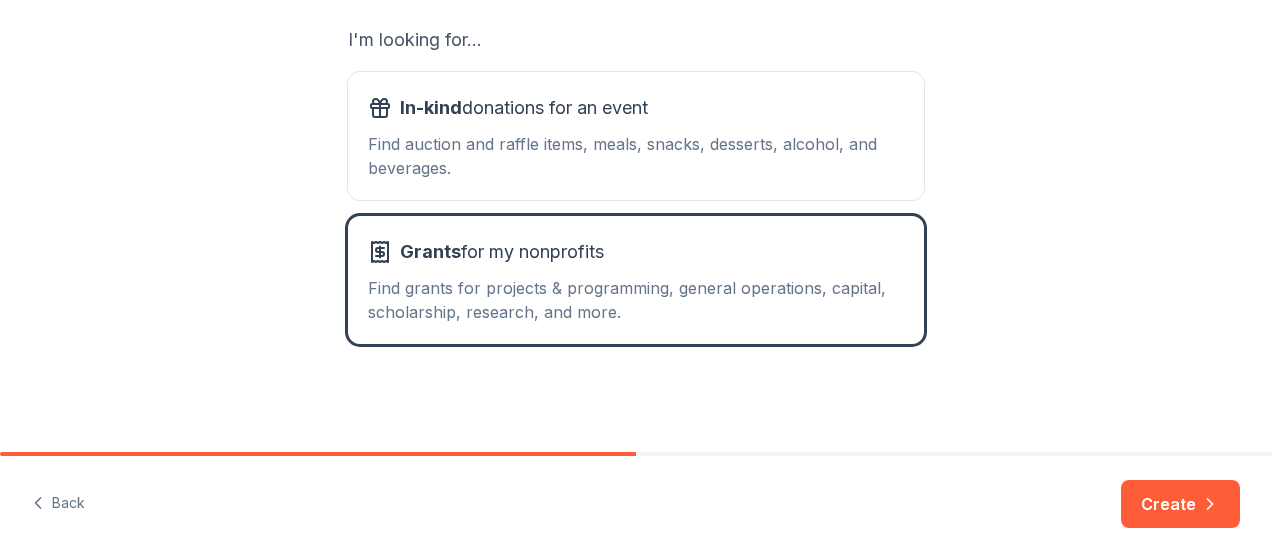 click on "Create" at bounding box center [1180, 504] 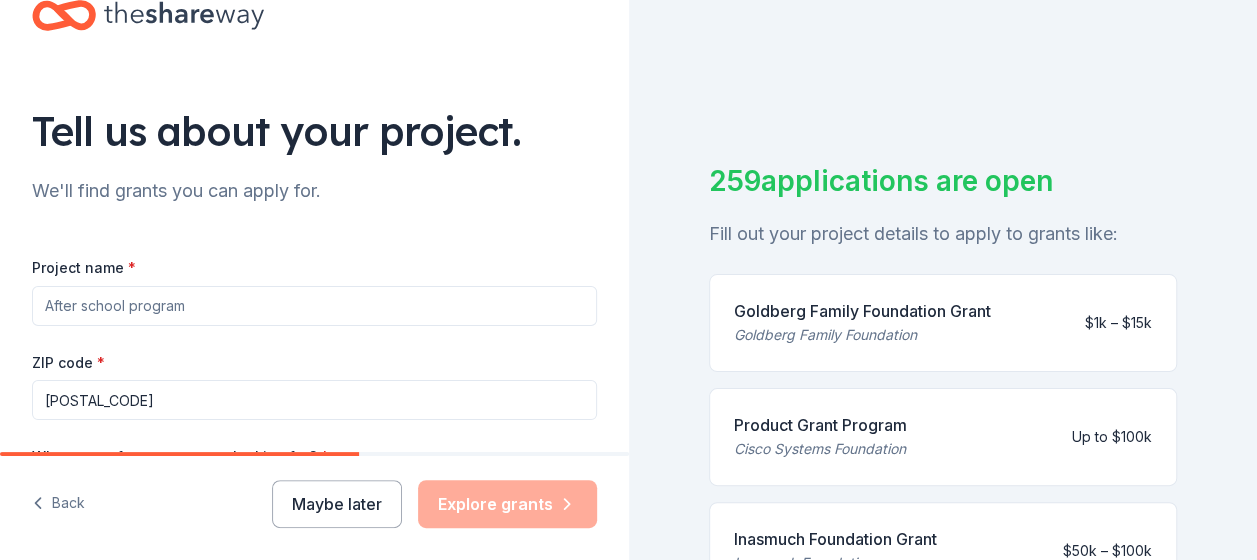 scroll, scrollTop: 100, scrollLeft: 0, axis: vertical 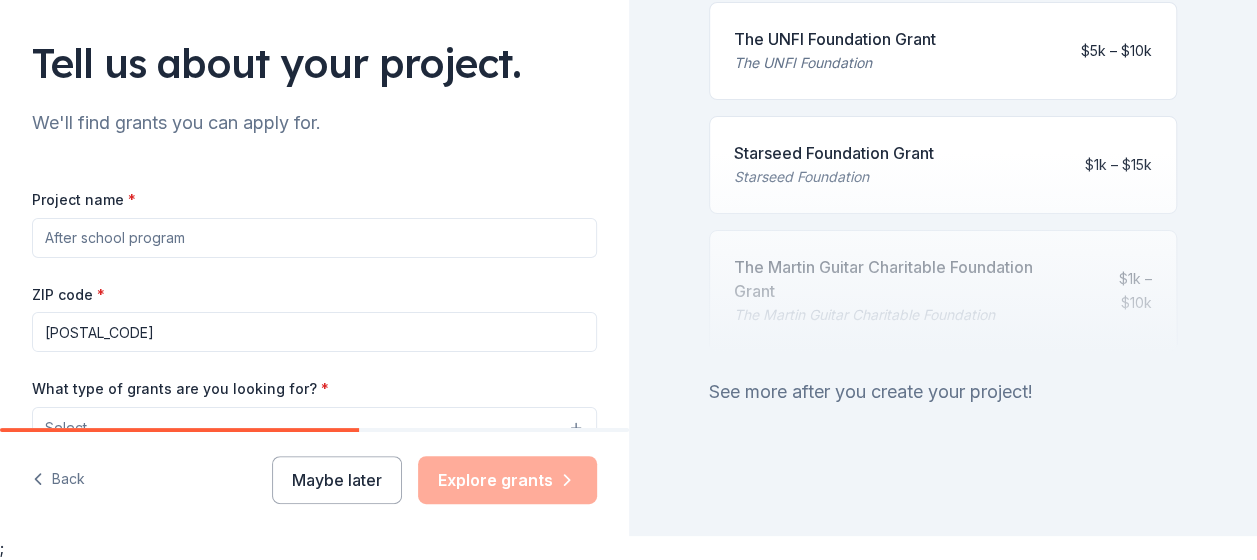 click on "Project name *" at bounding box center [314, 238] 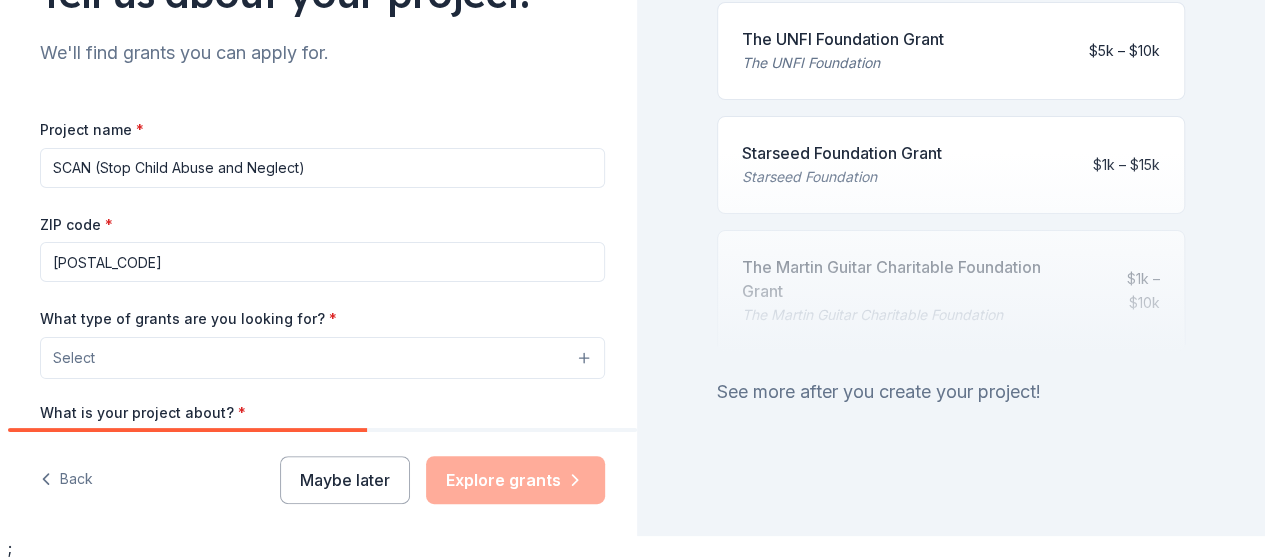 scroll, scrollTop: 200, scrollLeft: 0, axis: vertical 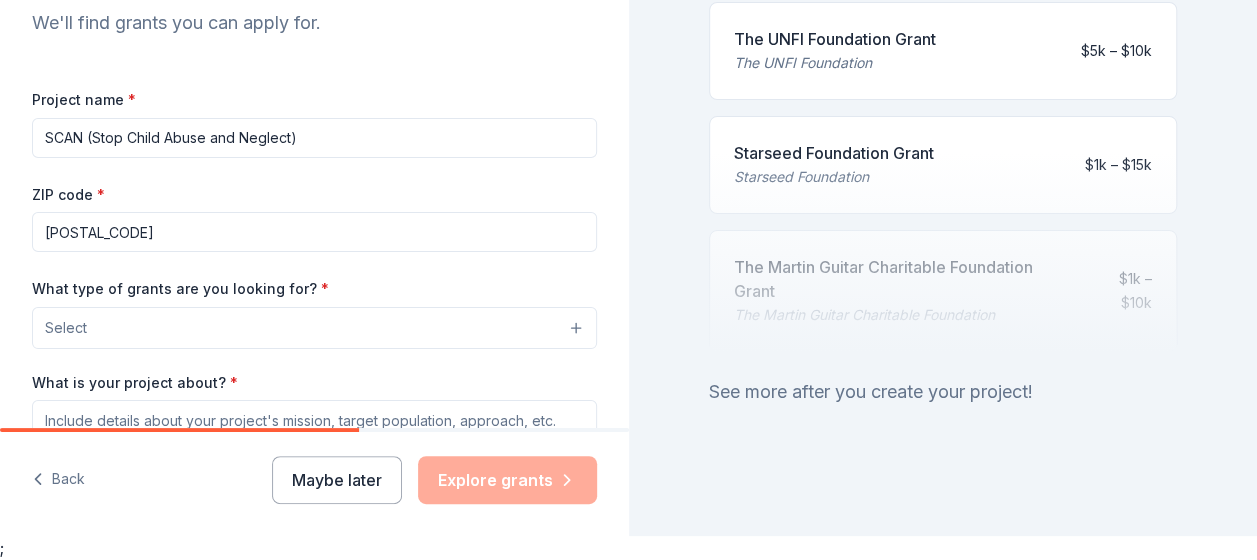 type on "SCAN (Stop Child Abuse and Neglect)" 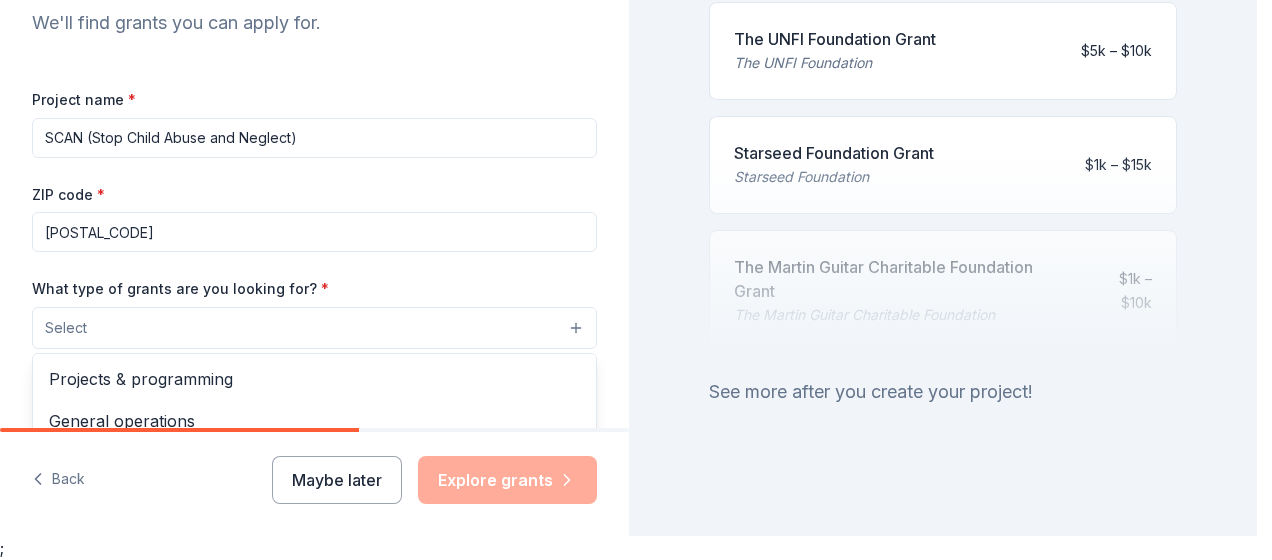 click on "Select" at bounding box center [314, 328] 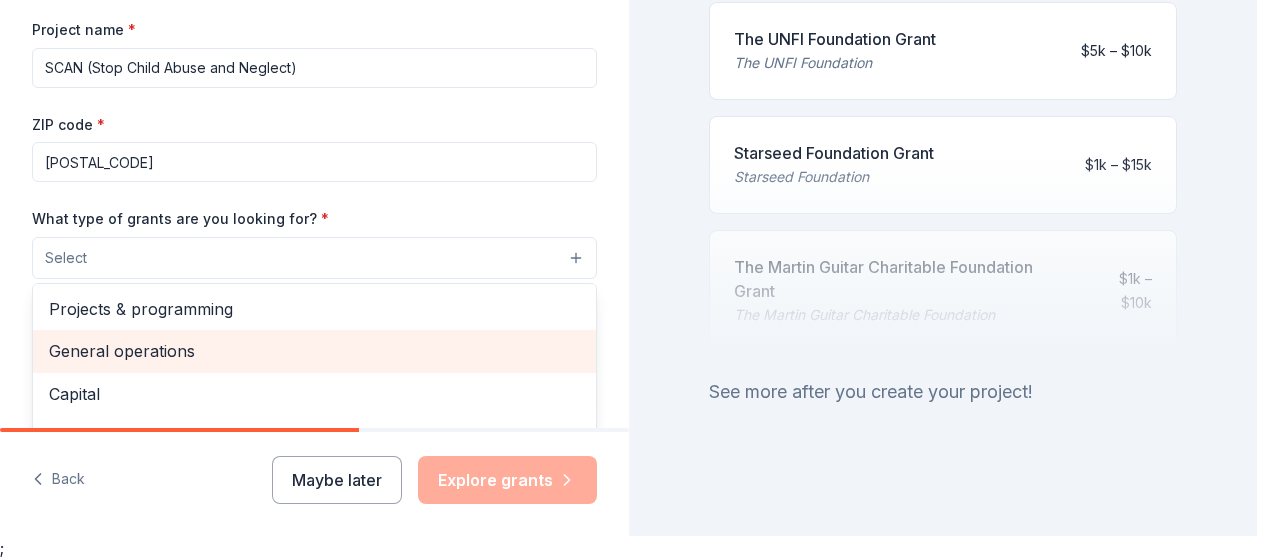 scroll, scrollTop: 300, scrollLeft: 0, axis: vertical 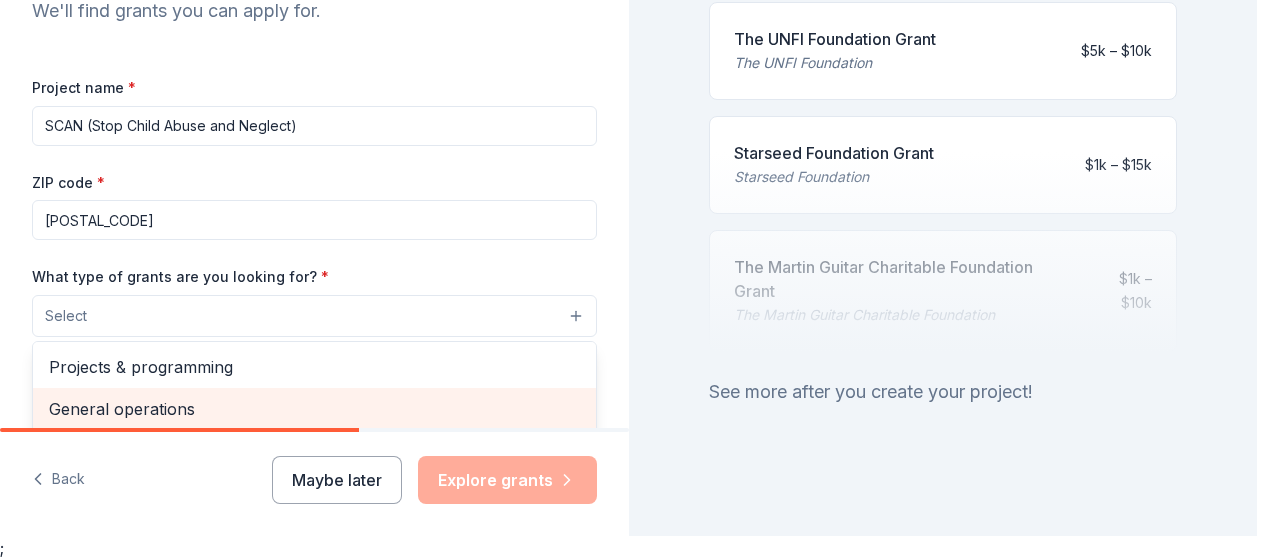 click on "General operations" at bounding box center [314, 409] 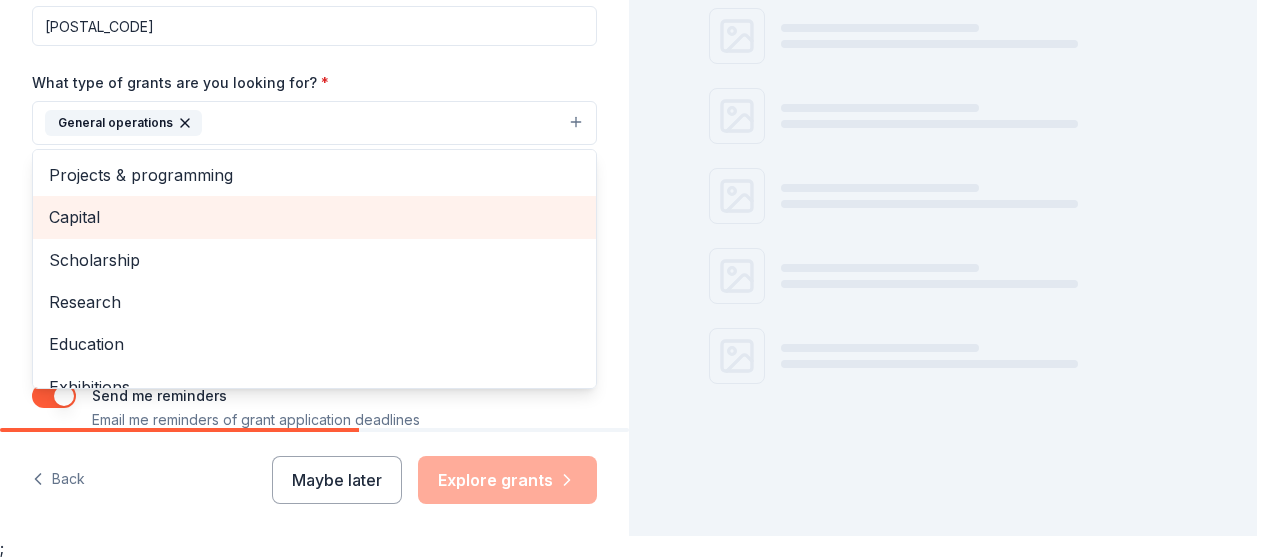 scroll, scrollTop: 414, scrollLeft: 0, axis: vertical 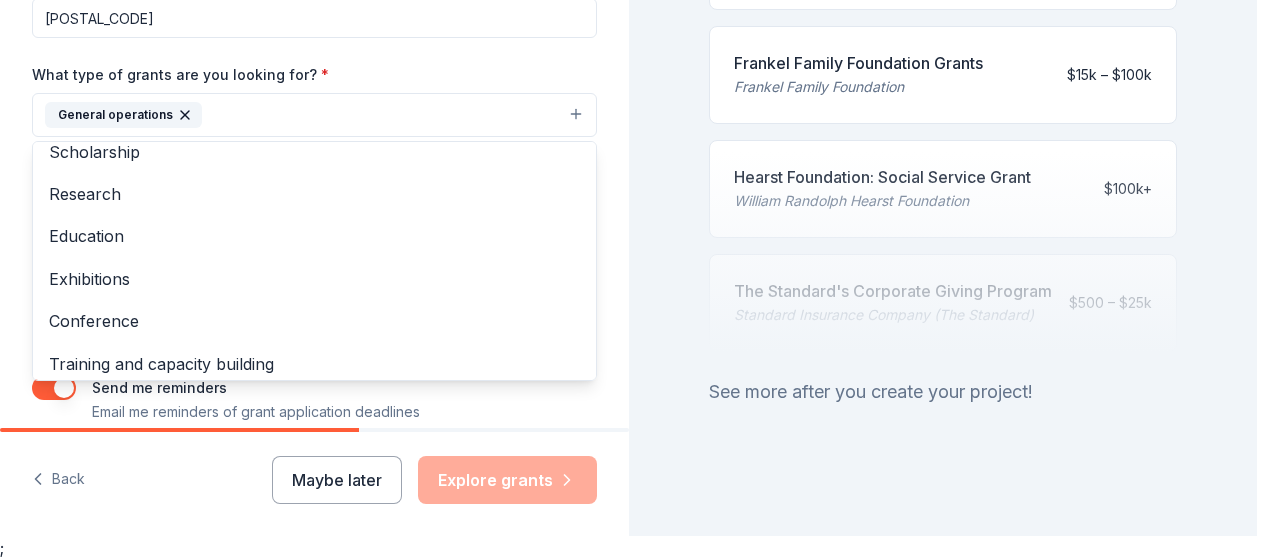 click on "Tell us about your project. We'll find grants you can apply for. Project name * SCAN (Stop Child Abuse and Neglect) ZIP code * [POSTAL_CODE] What type of grants are you looking for? * General operations Projects & programming Capital Scholarship Research Education Exhibitions Conference Training and capacity building Fellowship Other What is your project about? * We use this to match you to relevant grant opportunities. See examples We recommend at least 300 characters to get the best grant matches. Send me reminders Email me reminders of grant application deadlines" at bounding box center [314, 41] 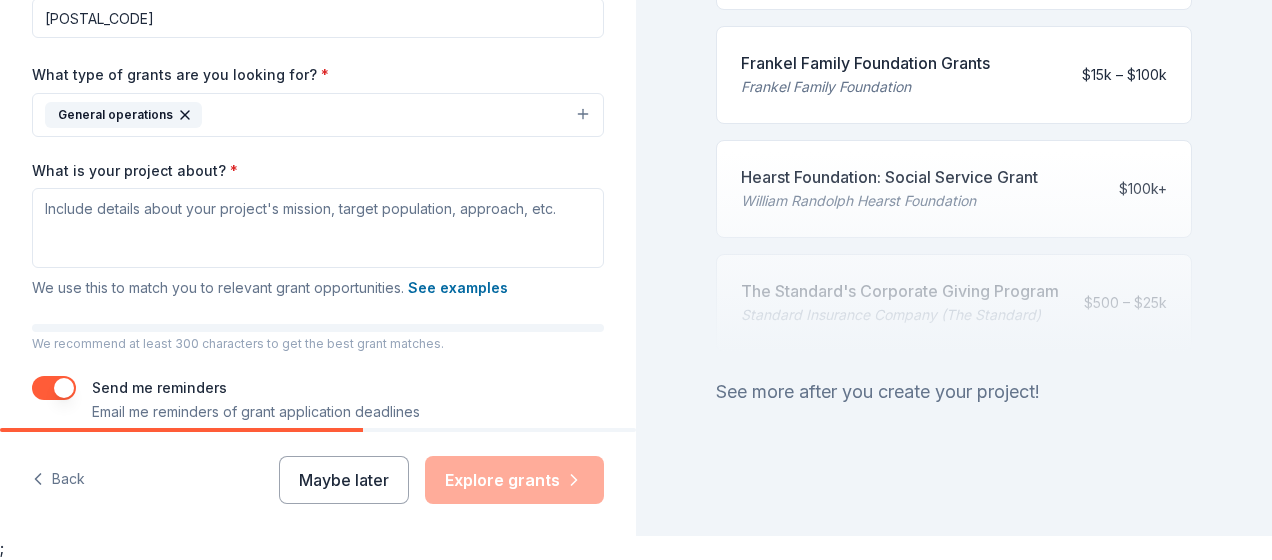 click on "General operations" at bounding box center [318, 115] 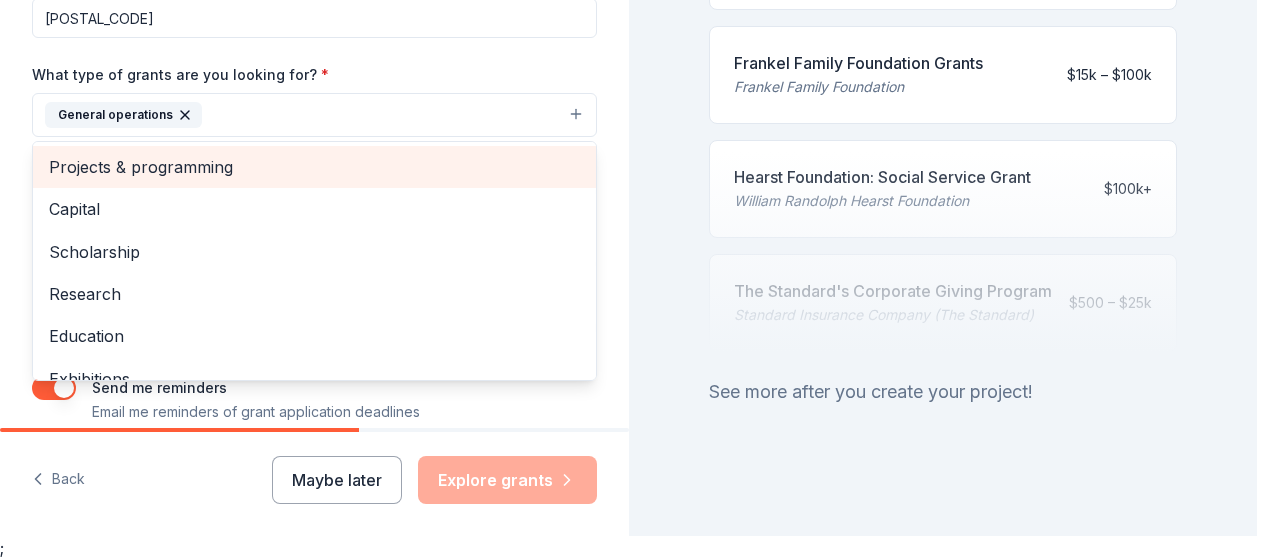 scroll, scrollTop: 314, scrollLeft: 0, axis: vertical 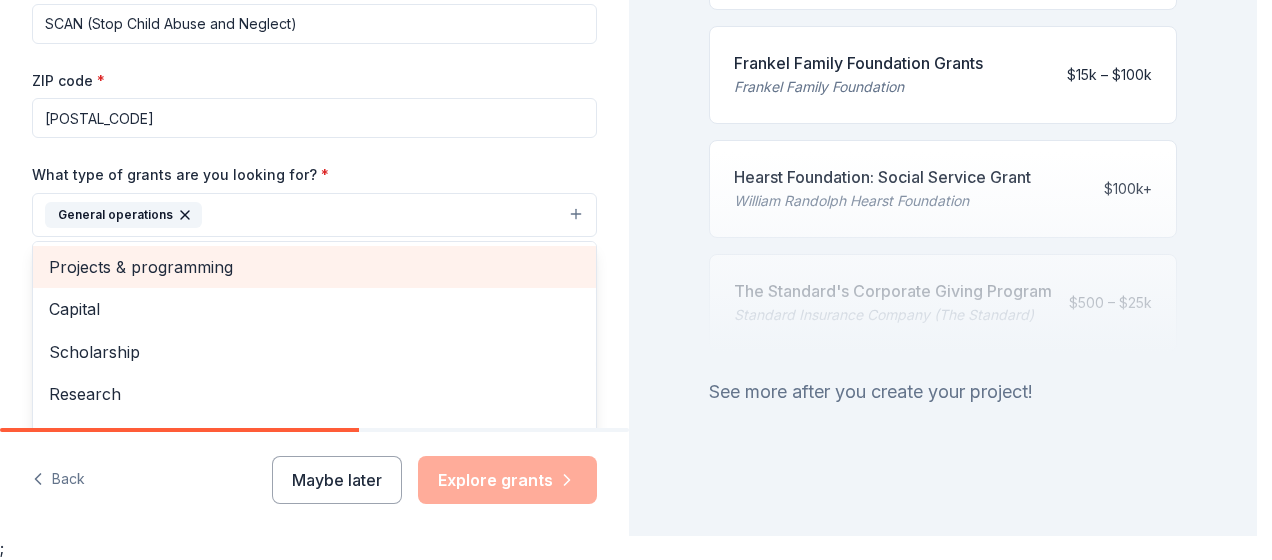 click on "Projects & programming" at bounding box center (314, 267) 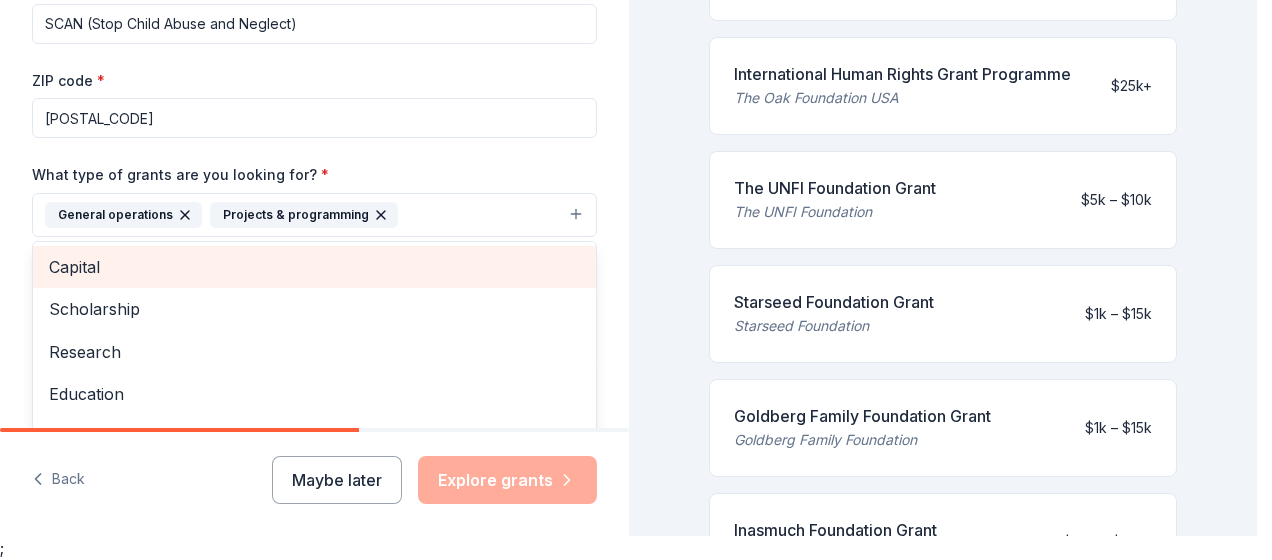 scroll, scrollTop: 1054, scrollLeft: 0, axis: vertical 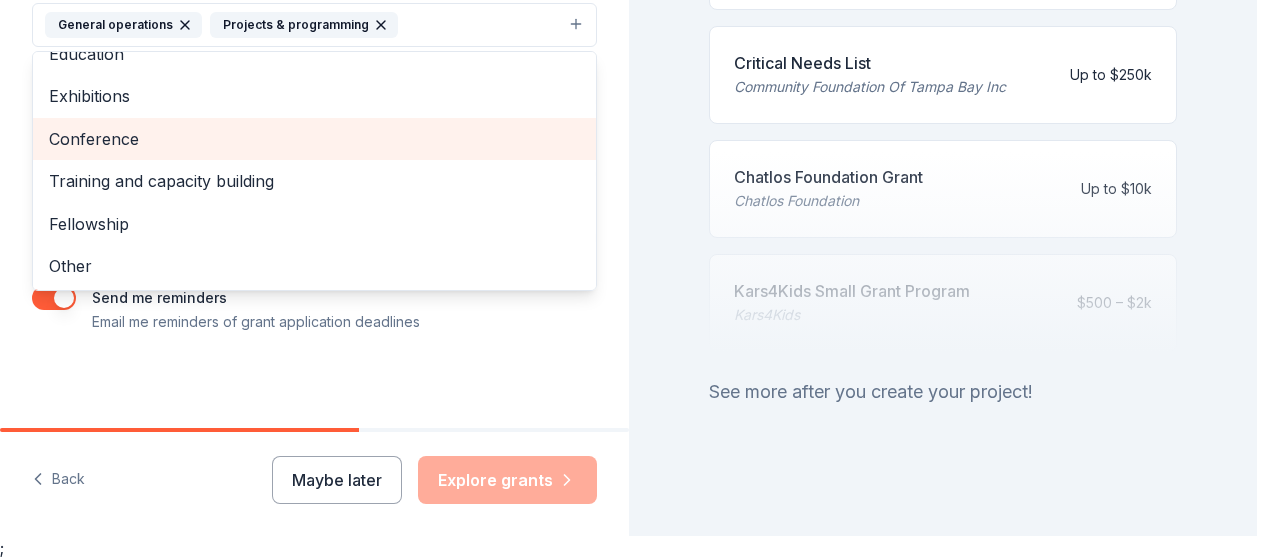 click on "Conference" at bounding box center [314, 139] 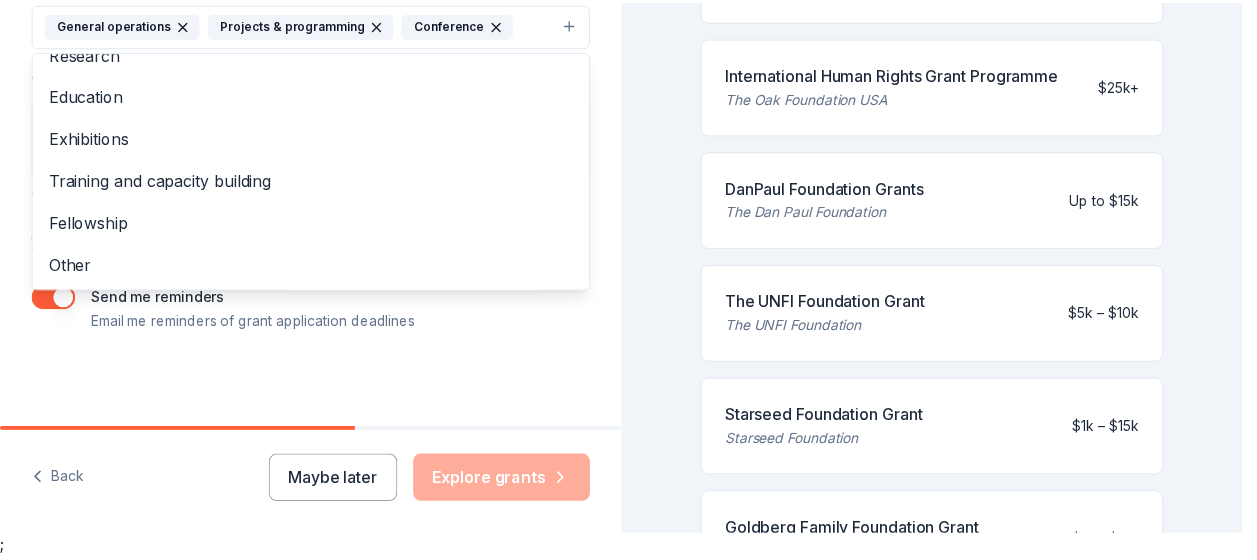 scroll, scrollTop: 1054, scrollLeft: 0, axis: vertical 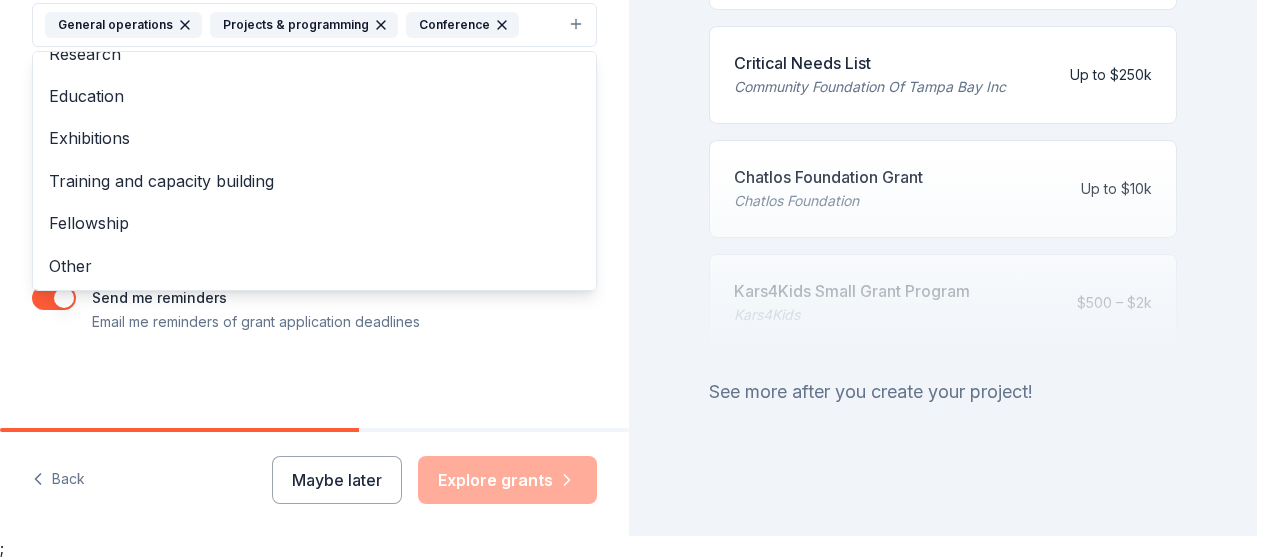 click on "Tell us about your project. We'll find grants you can apply for. Project name * SCAN (Stop Child Abuse and Neglect) ZIP code * [POSTAL_CODE] What type of grants are you looking for? * General operations Projects & programming Conference Capital Scholarship Research Education Exhibitions Training and capacity building Fellowship Other What is your project about? * We use this to match you to relevant grant opportunities. See examples We recommend at least 300 characters to get the best grant matches. Send me reminders Email me reminders of grant application deadlines" at bounding box center [314, -49] 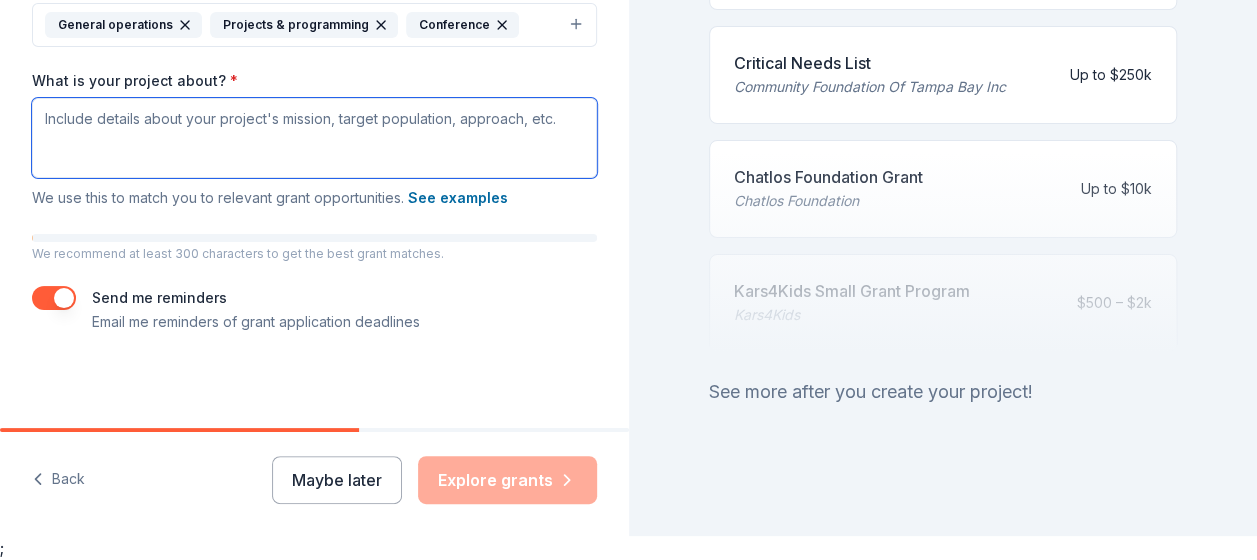 click on "What is your project about? *" at bounding box center (314, 138) 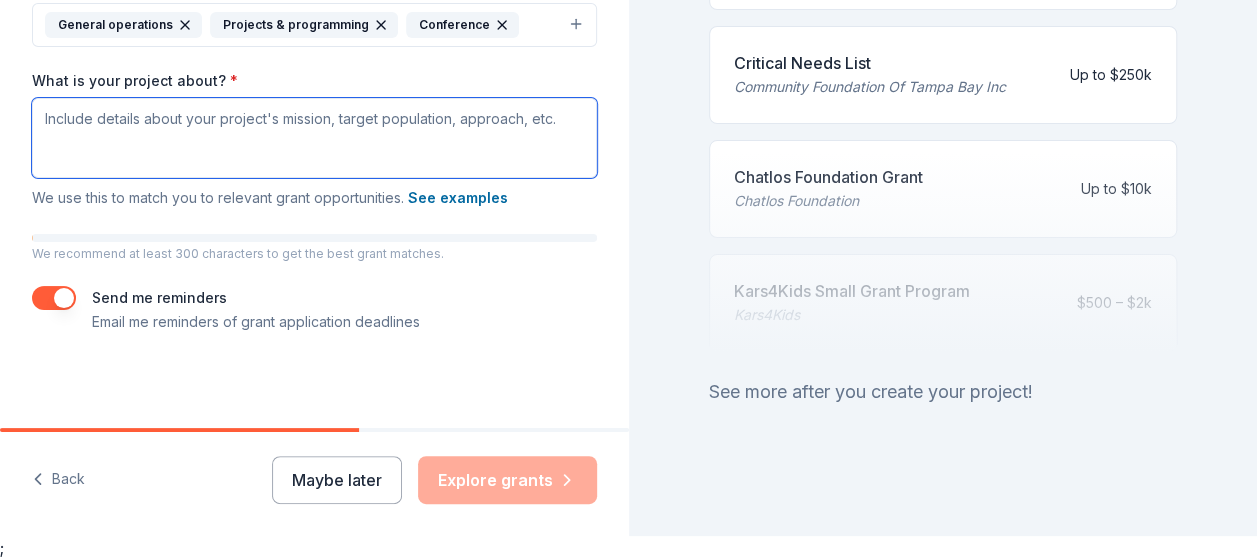 paste on "SCAN has provided school-based child abuse awareness lessons to children in southeastern Wisconsin for more than 35 years at more than 90 public, private, and parochial schools. SCAN teaches children to recognize abusive situations and to understand that abuse needs to be reported right away to trusted adults." 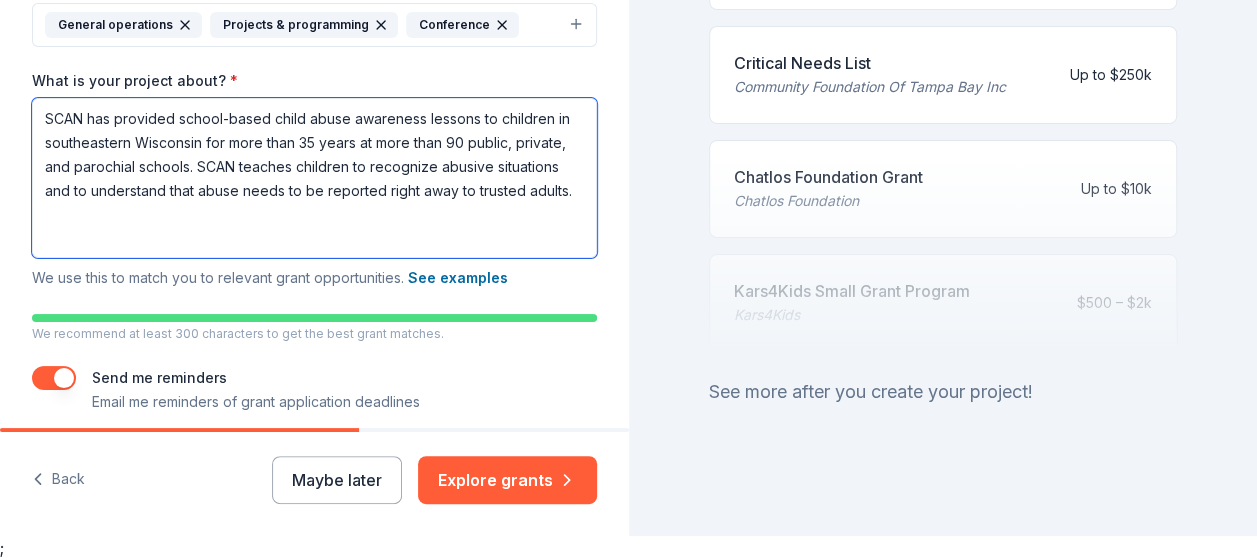 scroll, scrollTop: 1, scrollLeft: 0, axis: vertical 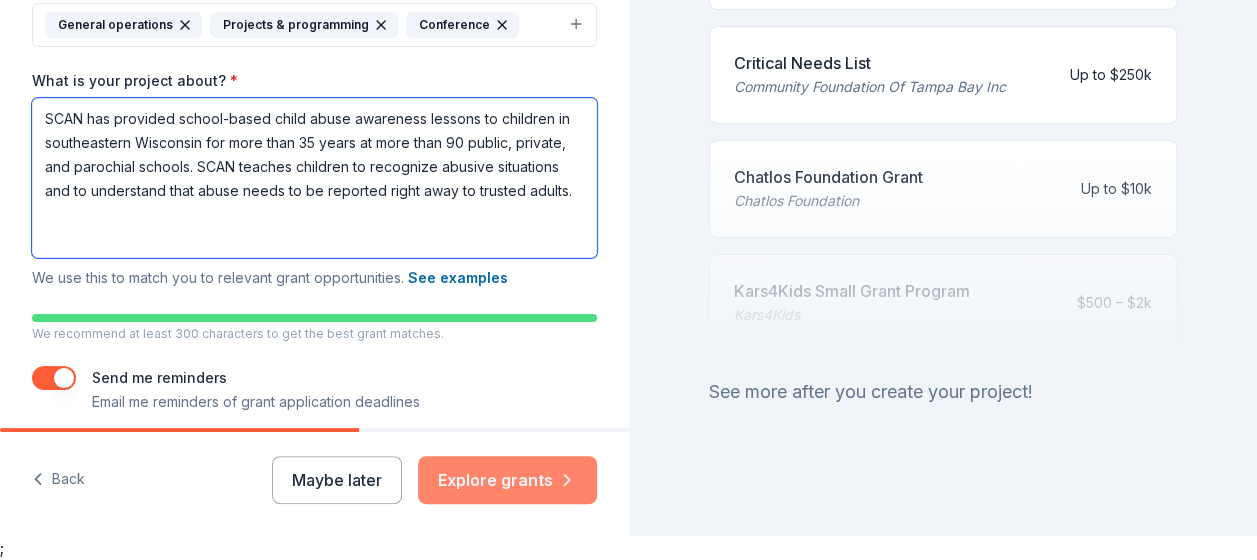 type on "SCAN has provided school-based child abuse awareness lessons to children in southeastern Wisconsin for more than 35 years at more than 90 public, private, and parochial schools. SCAN teaches children to recognize abusive situations and to understand that abuse needs to be reported right away to trusted adults." 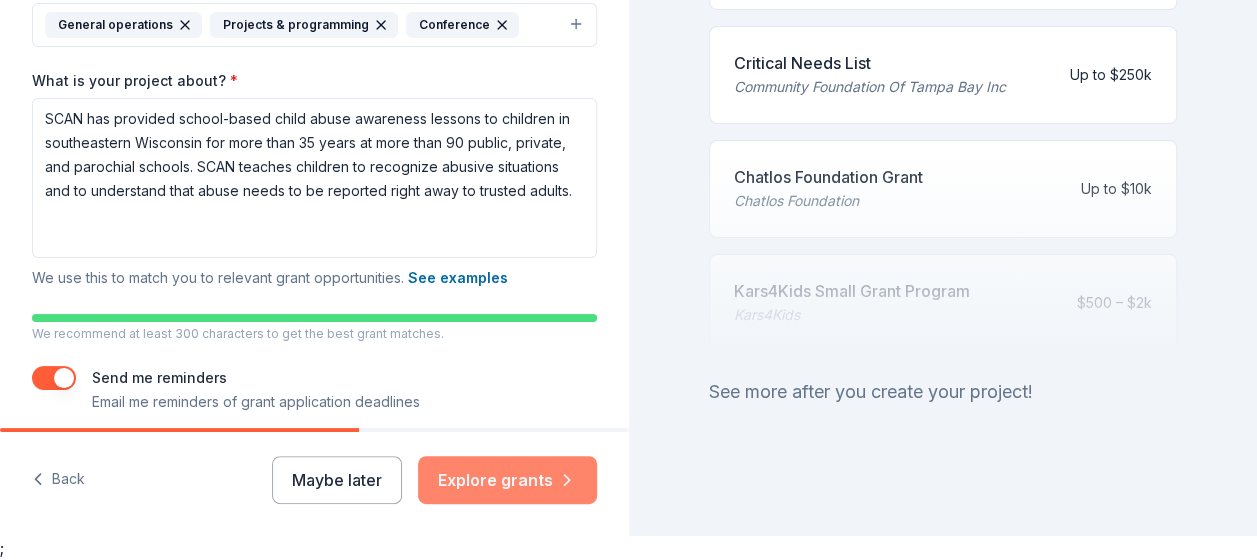click on "Explore grants" at bounding box center (507, 480) 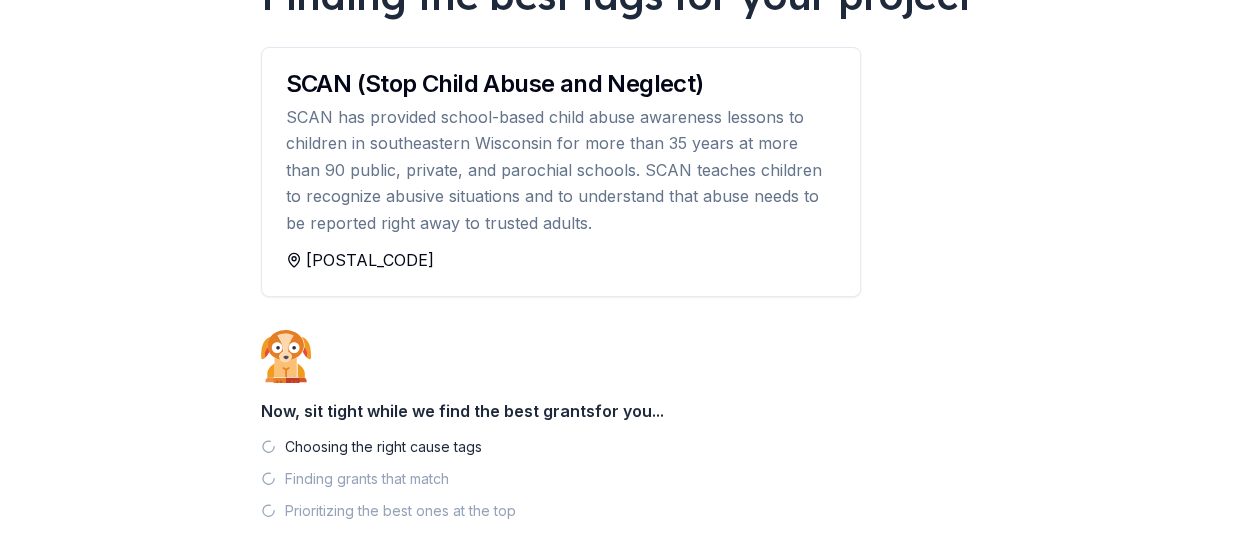 scroll, scrollTop: 294, scrollLeft: 0, axis: vertical 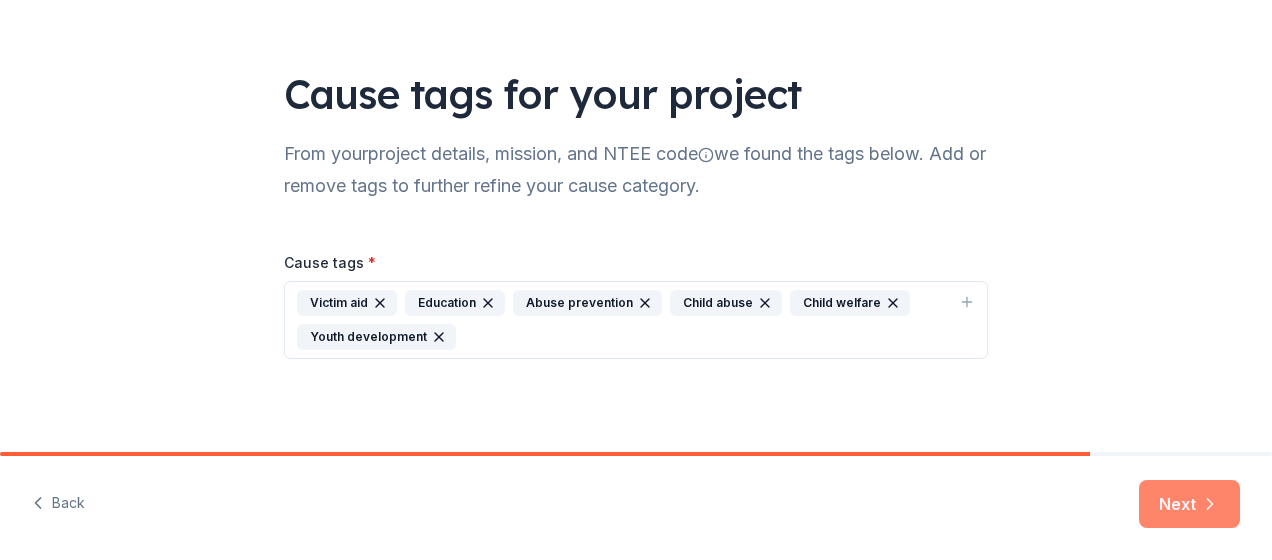 click on "Next" at bounding box center (1189, 504) 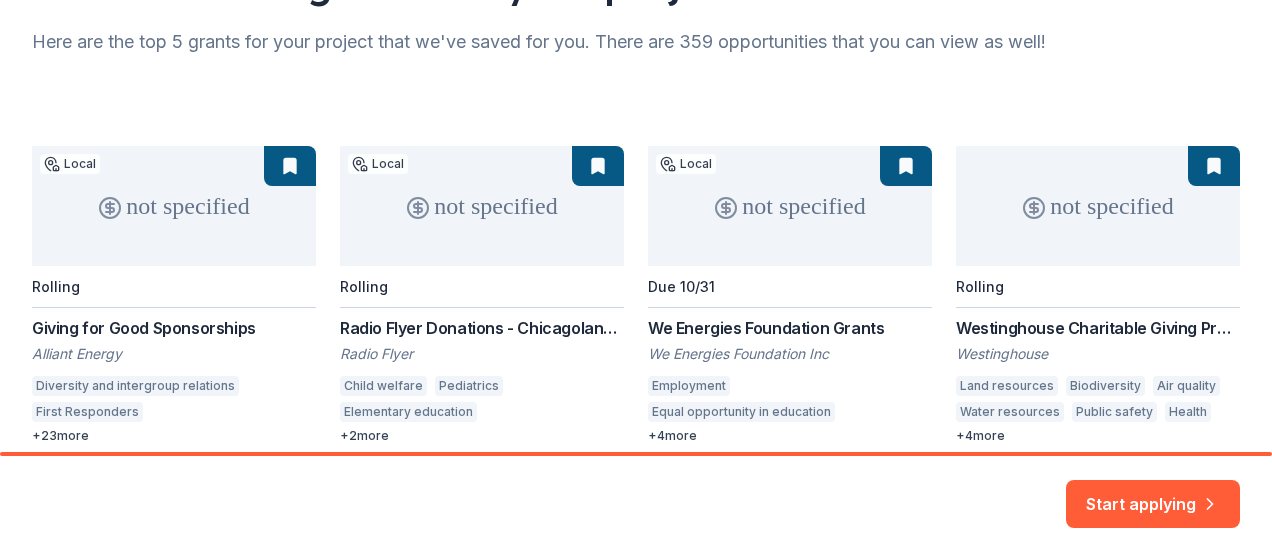 scroll, scrollTop: 300, scrollLeft: 0, axis: vertical 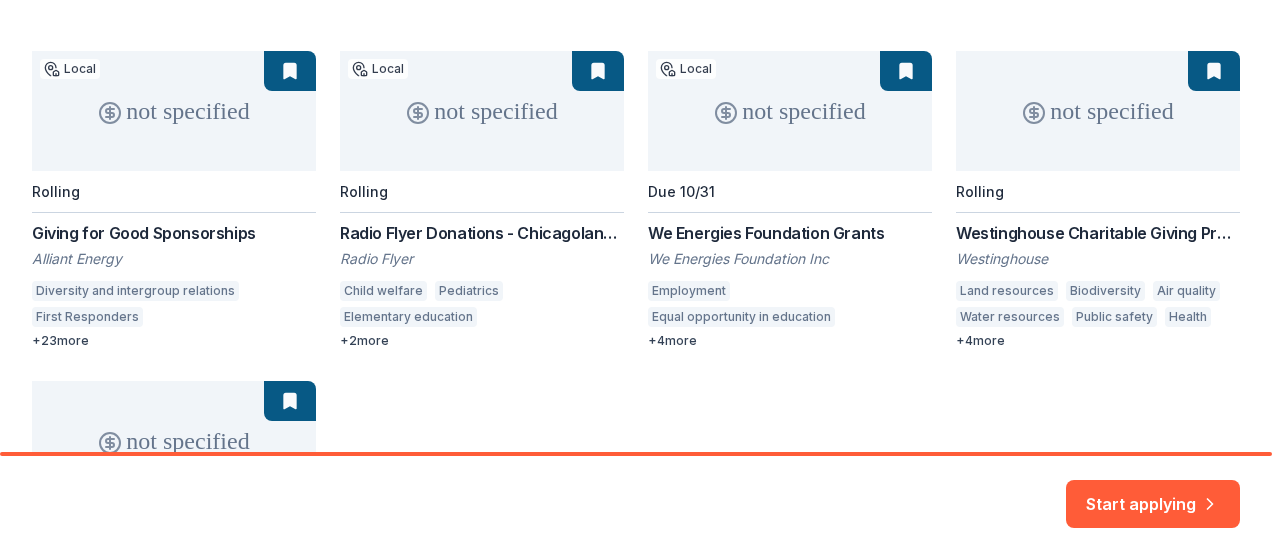 click on "not specified Local Rolling Giving for Good Sponsorships Alliant Energy Diversity and intergroup relations First Responders Disaster preparedness Child abuse Domestic violence Basic and emergency aid Food security Homeless services Supportive housing Food delivery Employment Agriculture Adult literacy STEM education Youth development Environment Environmental education Parks Hiking and walking Women's rights LGBTQ rights Military veterans Ethnic and racial minority rights Cultural awareness Out-of-school learning Equal opportunity in education + 23 more not specified Local Rolling Radio Flyer Donations - Chicagoland Giving Radio Flyer Child welfare Pediatrics Elementary education Child development Obstetrics and gynecology Child educational development + 2 more not specified Local Due 10/31 We Energies Foundation Grants We Energies Foundation Inc Employment Equal opportunity in education Education services Arts and culture Environment Financial services Natural resources Environmental education + 4 more" at bounding box center (636, 365) 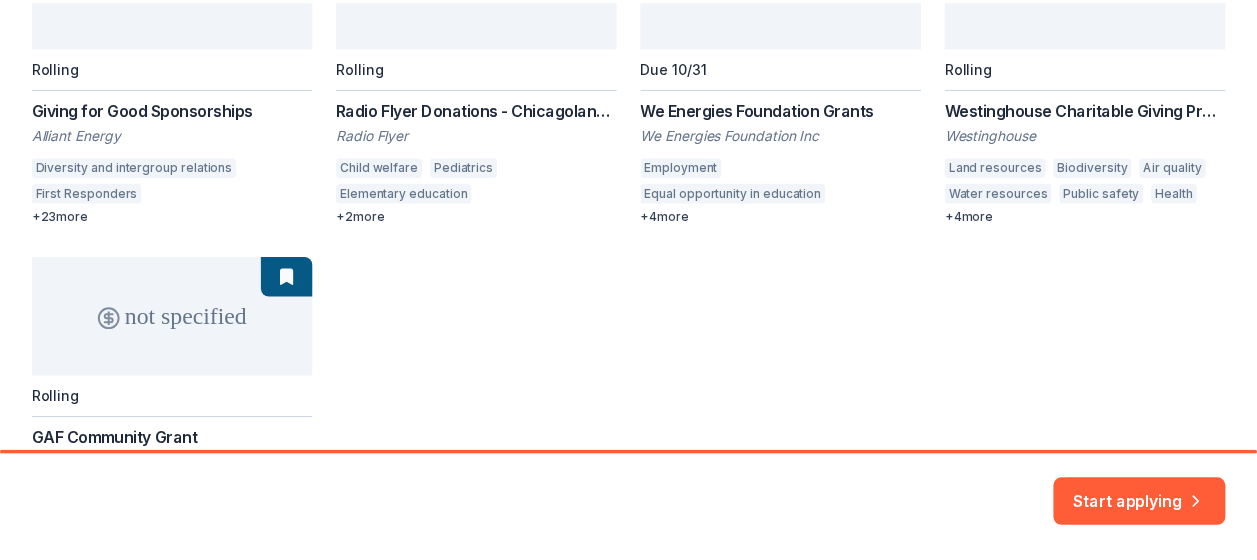 scroll, scrollTop: 324, scrollLeft: 0, axis: vertical 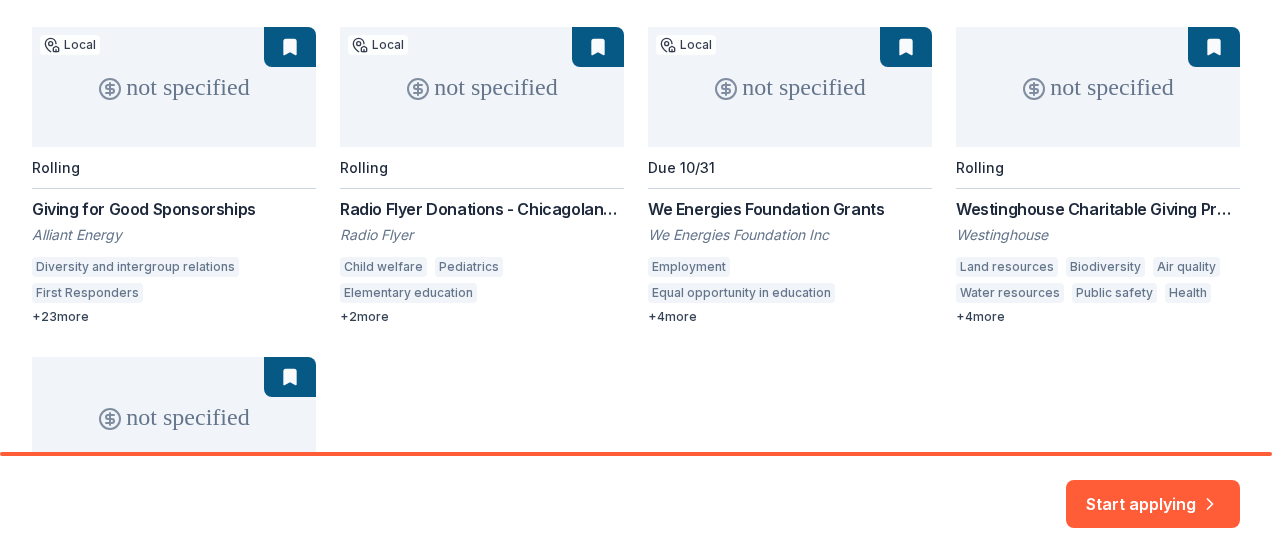 click on "not specified Local Rolling Giving for Good Sponsorships Alliant Energy Diversity and intergroup relations First Responders Disaster preparedness Child abuse Domestic violence Basic and emergency aid Food security Homeless services Supportive housing Food delivery Employment Agriculture Adult literacy STEM education Youth development Environment Environmental education Parks Hiking and walking Women's rights LGBTQ rights Military veterans Ethnic and racial minority rights Cultural awareness Out-of-school learning Equal opportunity in education + 23 more not specified Local Rolling Radio Flyer Donations - Chicagoland Giving Radio Flyer Child welfare Pediatrics Elementary education Child development Obstetrics and gynecology Child educational development + 2 more not specified Local Due 10/31 We Energies Foundation Grants We Energies Foundation Inc Employment Equal opportunity in education Education services Arts and culture Environment Financial services Natural resources Environmental education + 4 more" at bounding box center [636, 341] 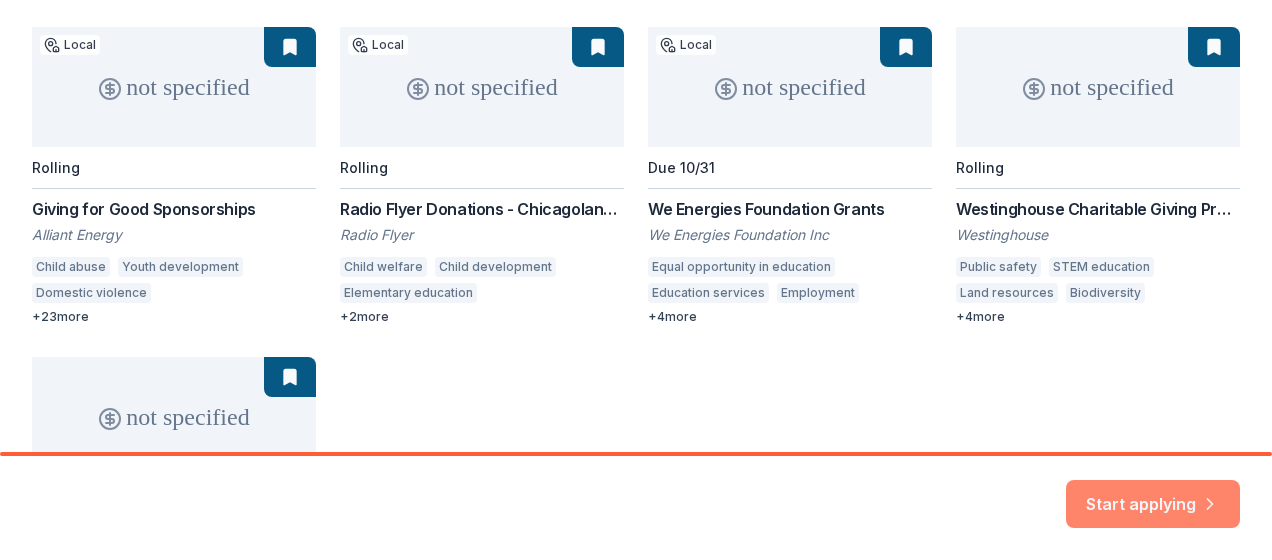 click on "Start applying" at bounding box center (1153, 492) 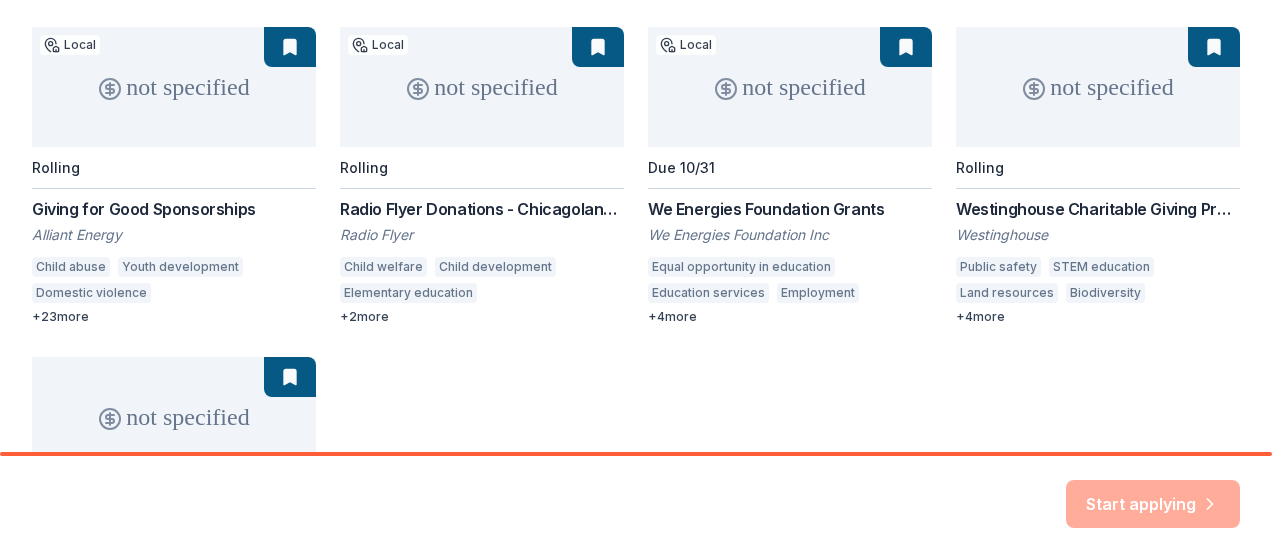 click on "Start applying" at bounding box center [1153, 504] 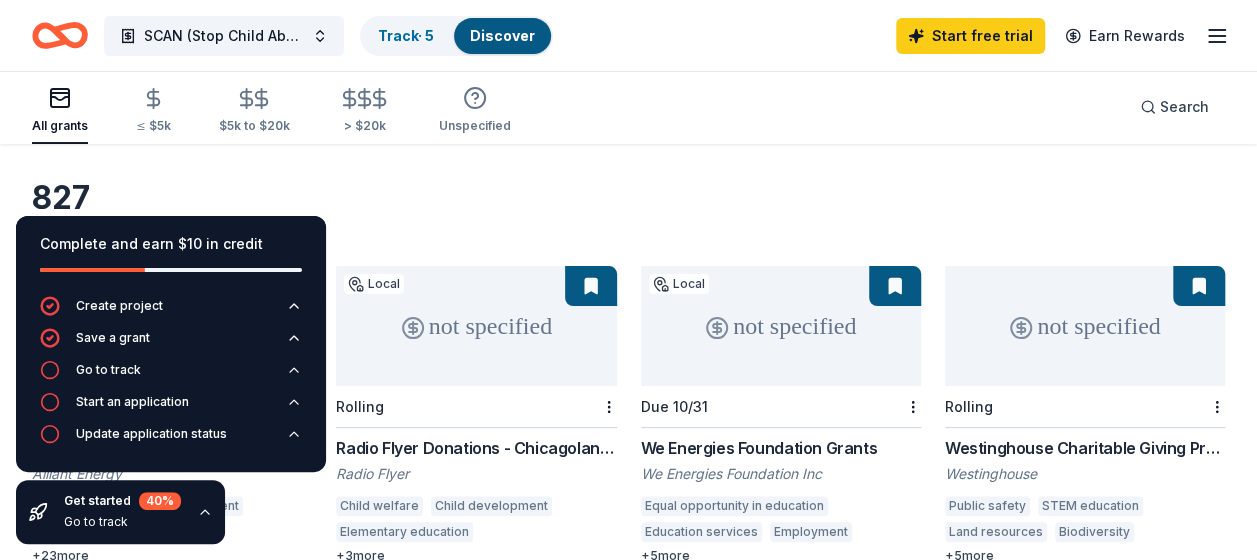 scroll, scrollTop: 200, scrollLeft: 0, axis: vertical 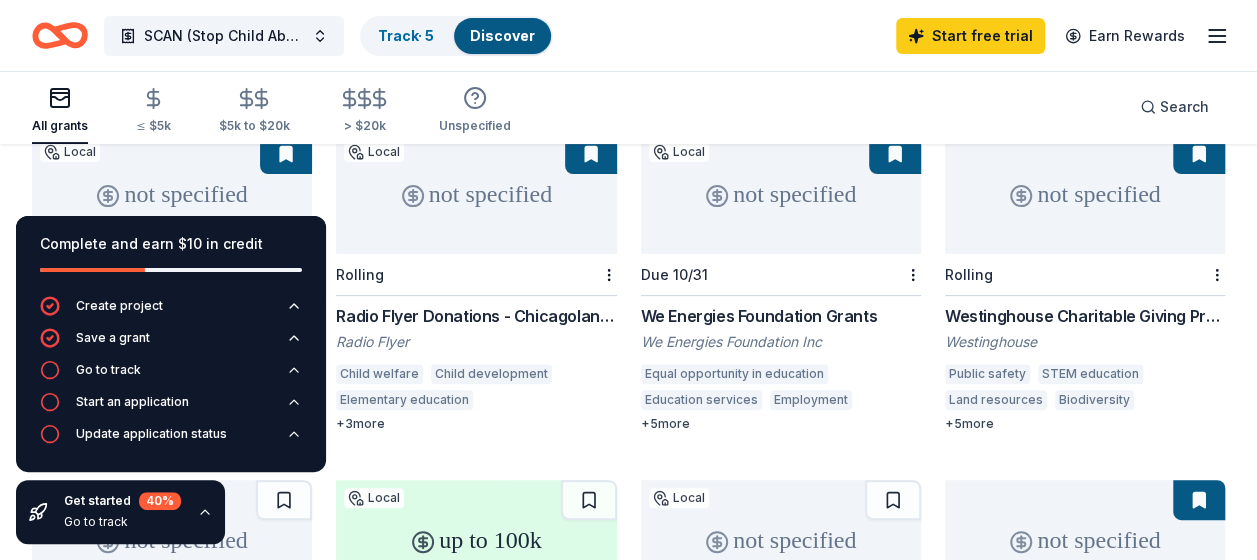 click on "All grants ≤ $5k $5k to $20k > $20k Unspecified Search" at bounding box center [628, 107] 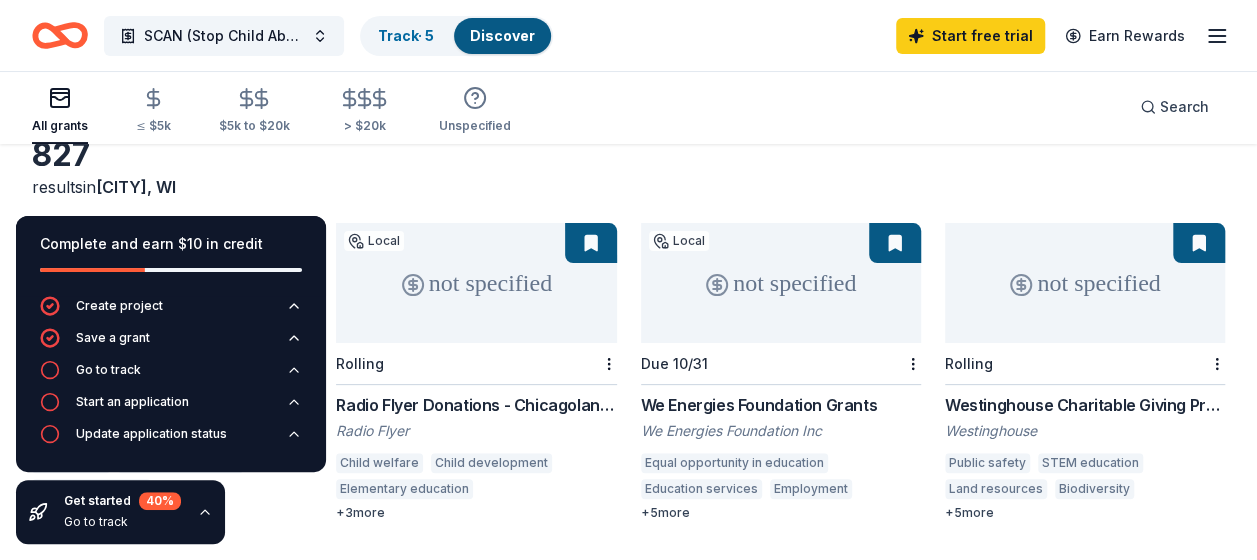 scroll, scrollTop: 0, scrollLeft: 0, axis: both 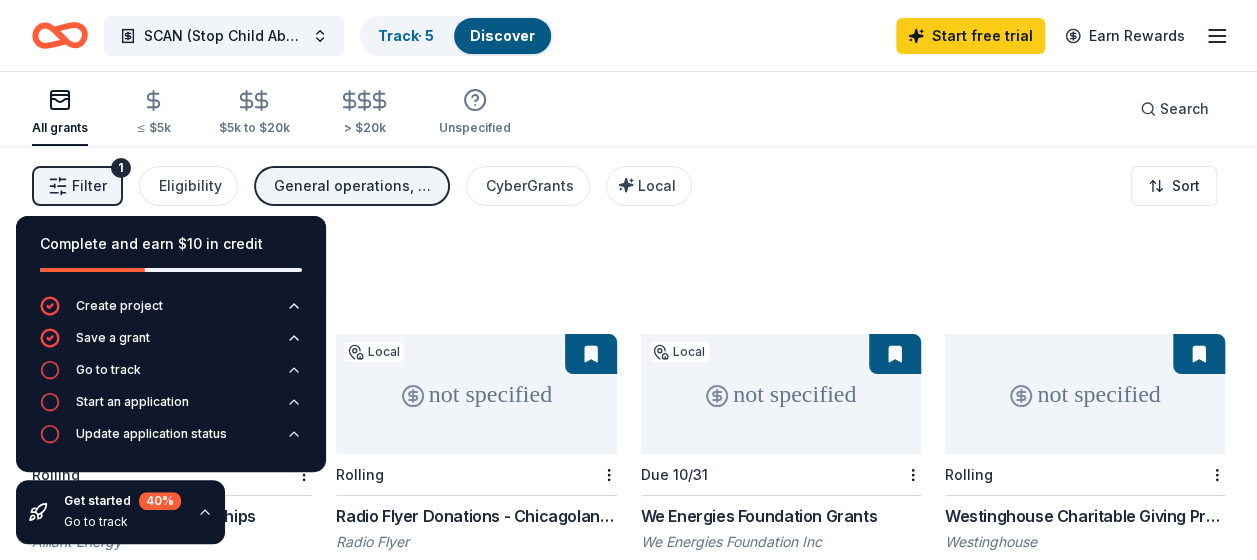 click on "Filter 1 Eligibility General operations, Projects & programming, Conference CyberGrants Local Sort" at bounding box center (628, 186) 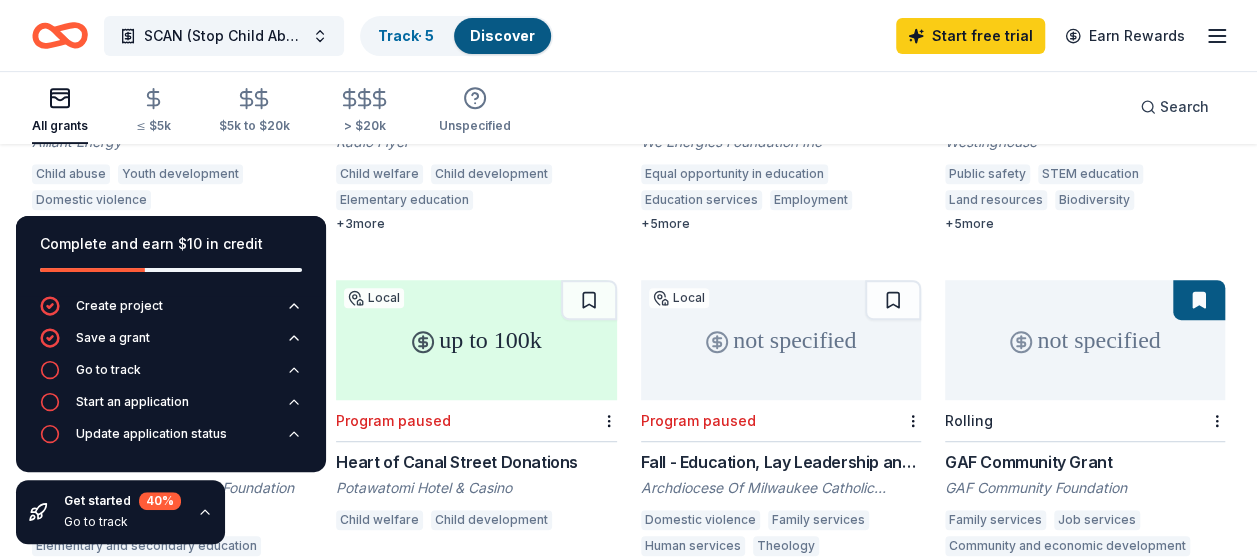 scroll, scrollTop: 300, scrollLeft: 0, axis: vertical 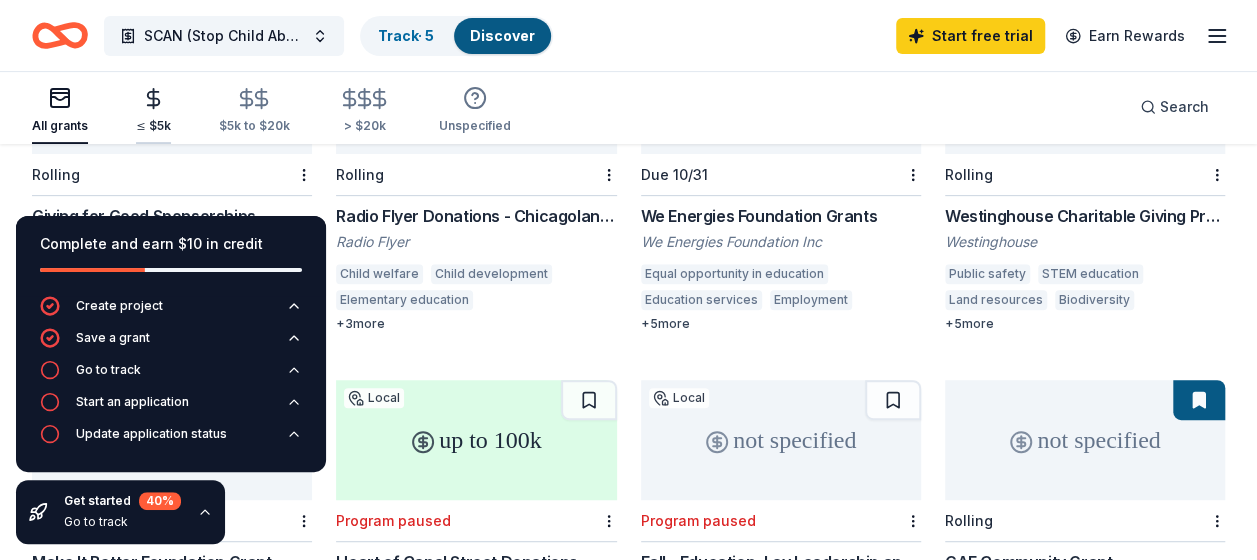 click 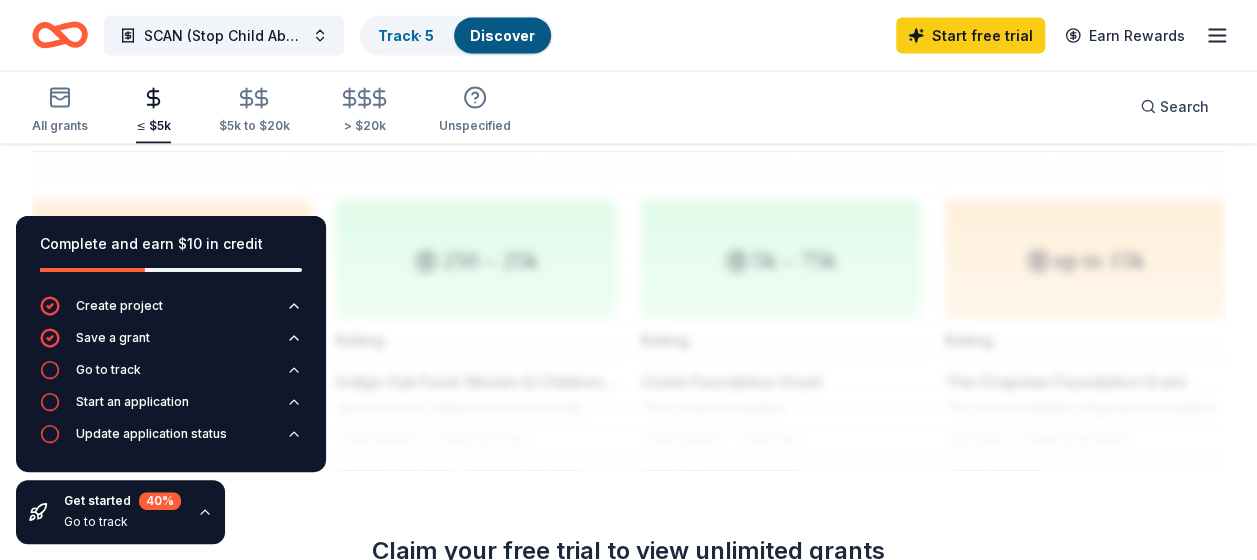 scroll, scrollTop: 1909, scrollLeft: 0, axis: vertical 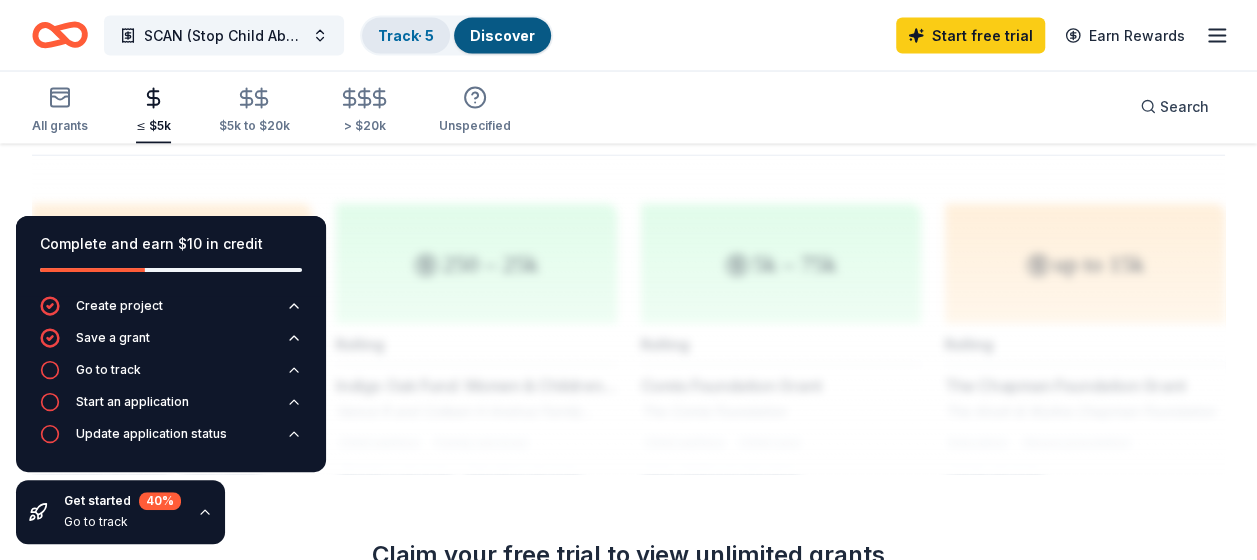 click on "Track  · 5" at bounding box center (406, 35) 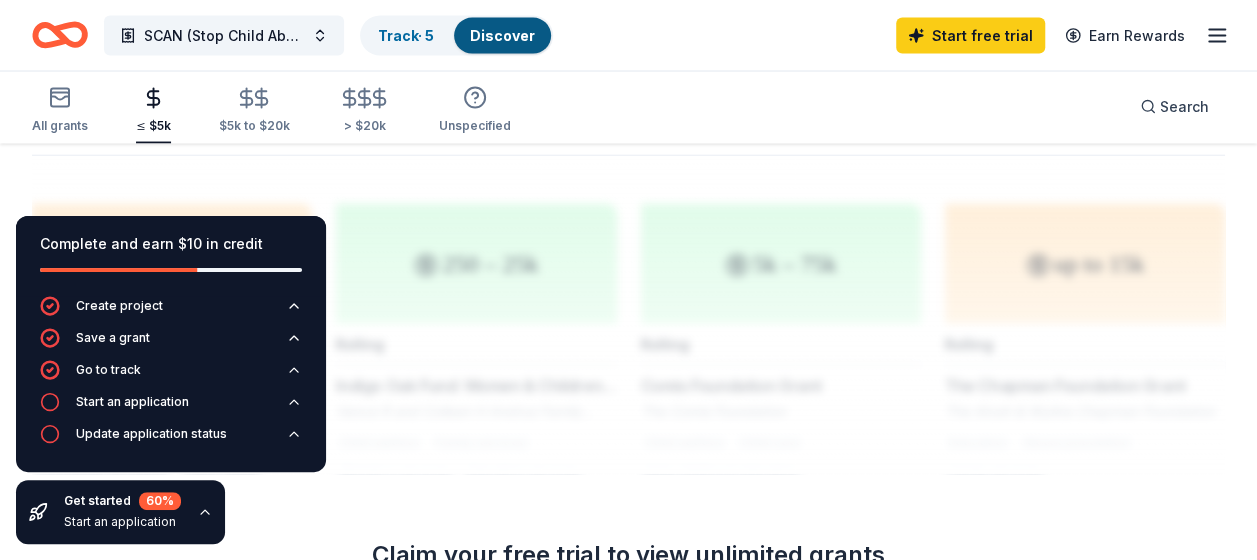 click on "Discover" at bounding box center (502, 35) 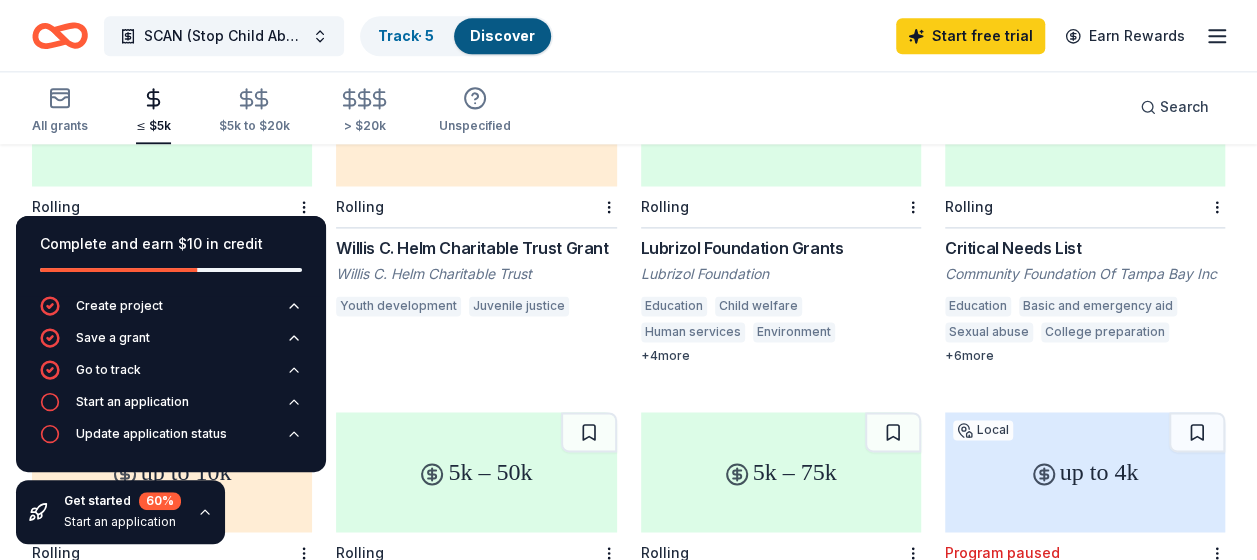scroll, scrollTop: 909, scrollLeft: 0, axis: vertical 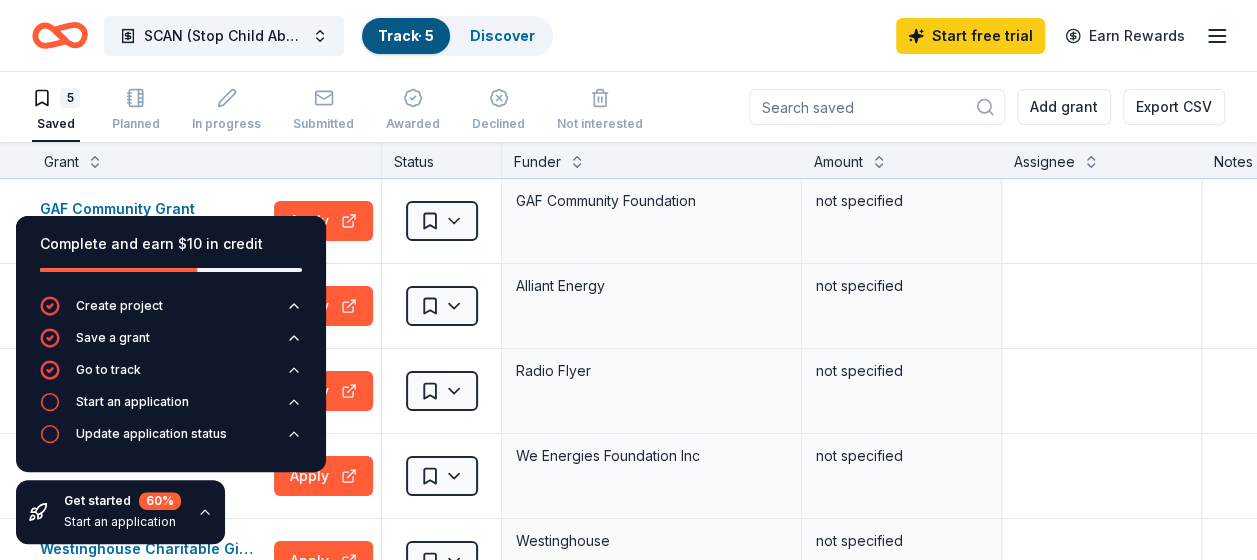 click 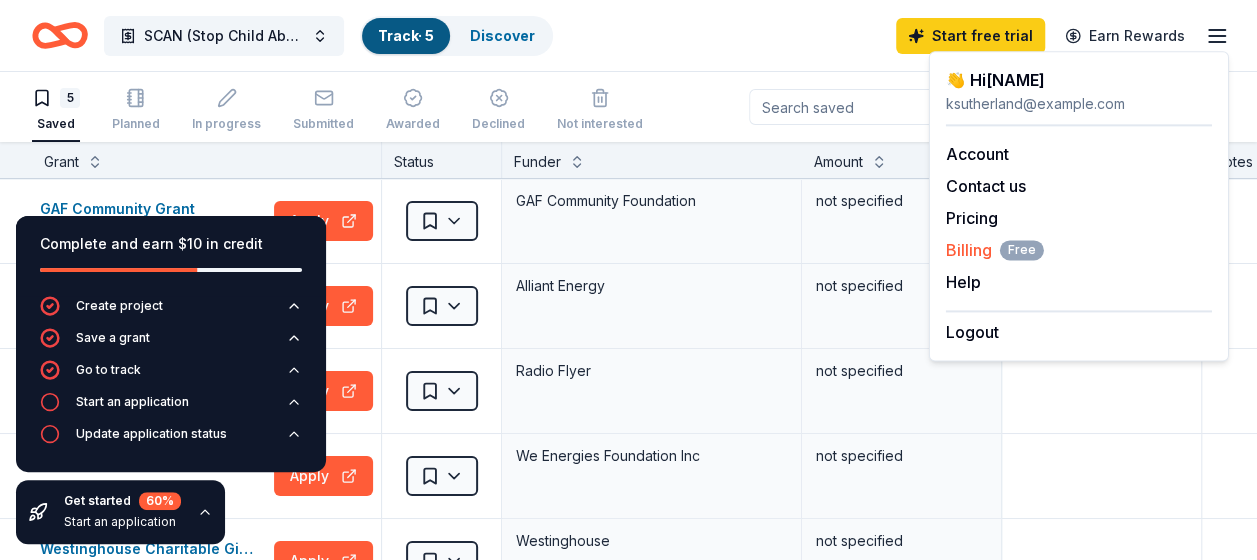 click on "Billing Free" at bounding box center (995, 250) 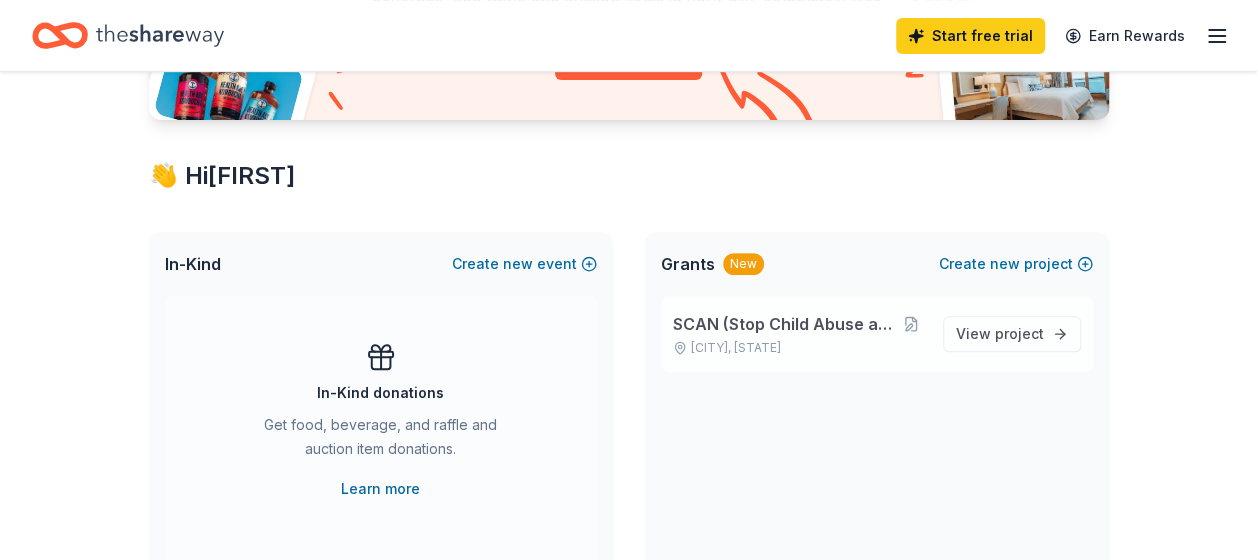 scroll, scrollTop: 300, scrollLeft: 0, axis: vertical 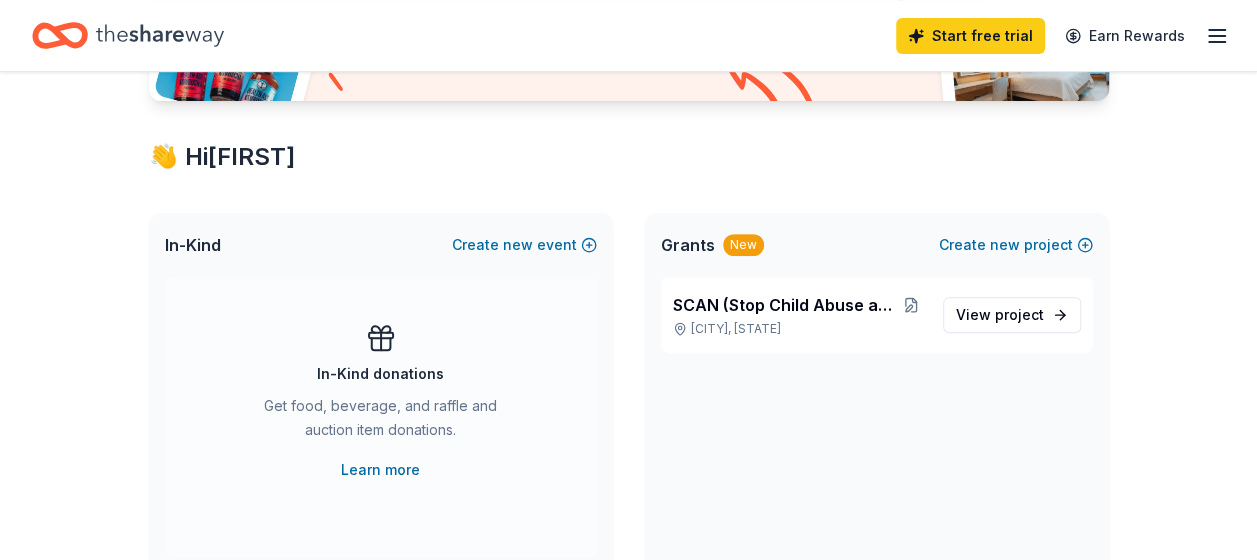 drag, startPoint x: 729, startPoint y: 247, endPoint x: 866, endPoint y: 246, distance: 137.00365 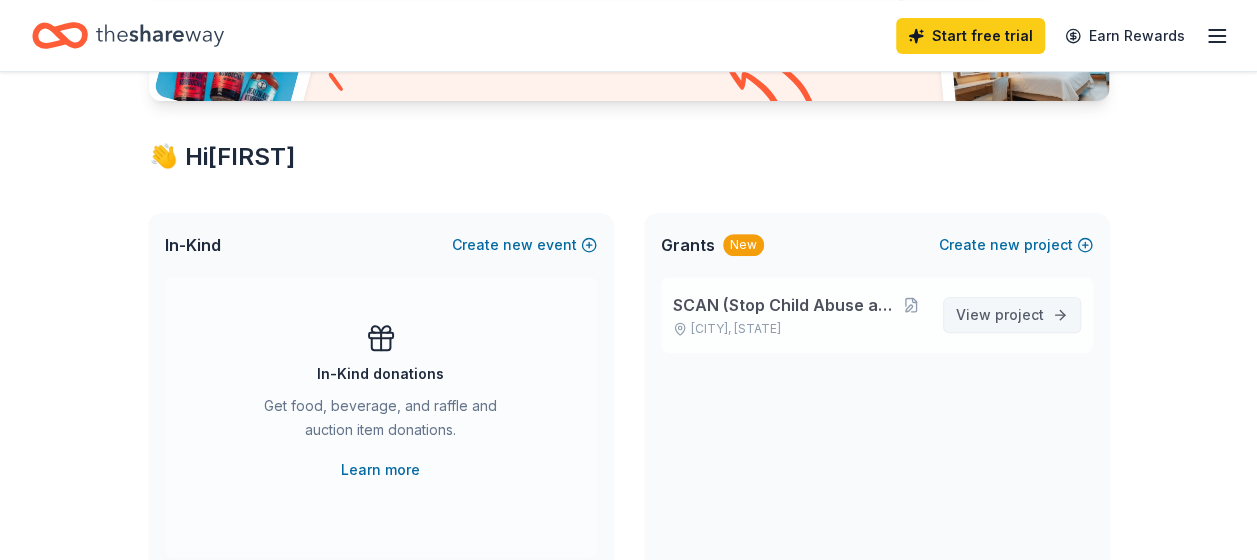 click on "project" at bounding box center (1019, 314) 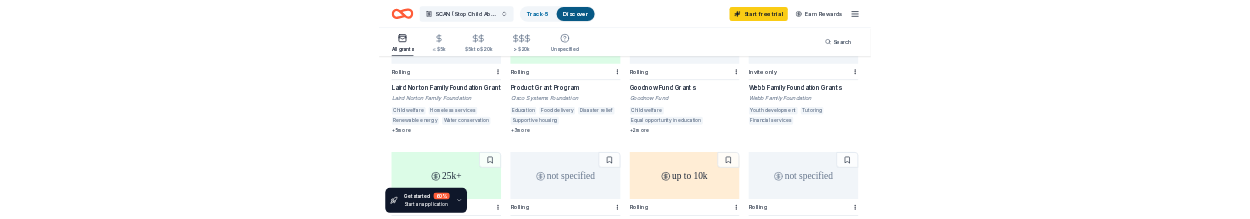 scroll, scrollTop: 1300, scrollLeft: 0, axis: vertical 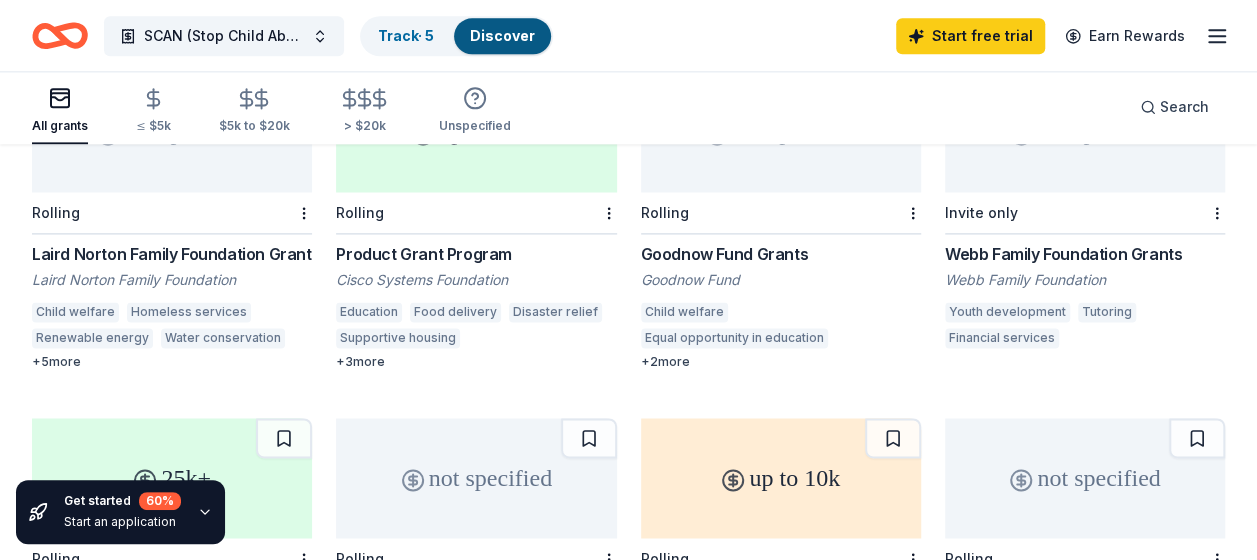 drag, startPoint x: 18, startPoint y: 244, endPoint x: 277, endPoint y: 245, distance: 259.00192 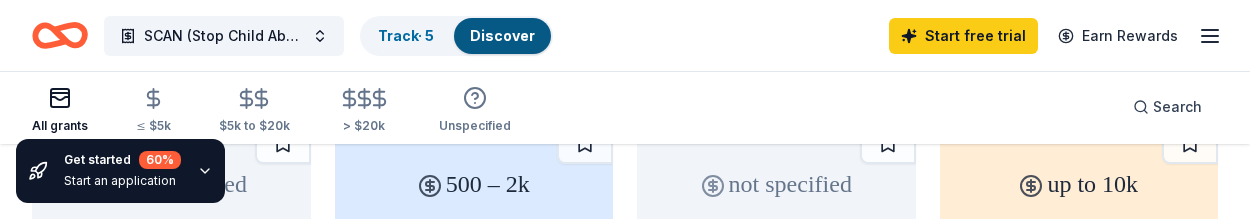 scroll, scrollTop: 900, scrollLeft: 0, axis: vertical 